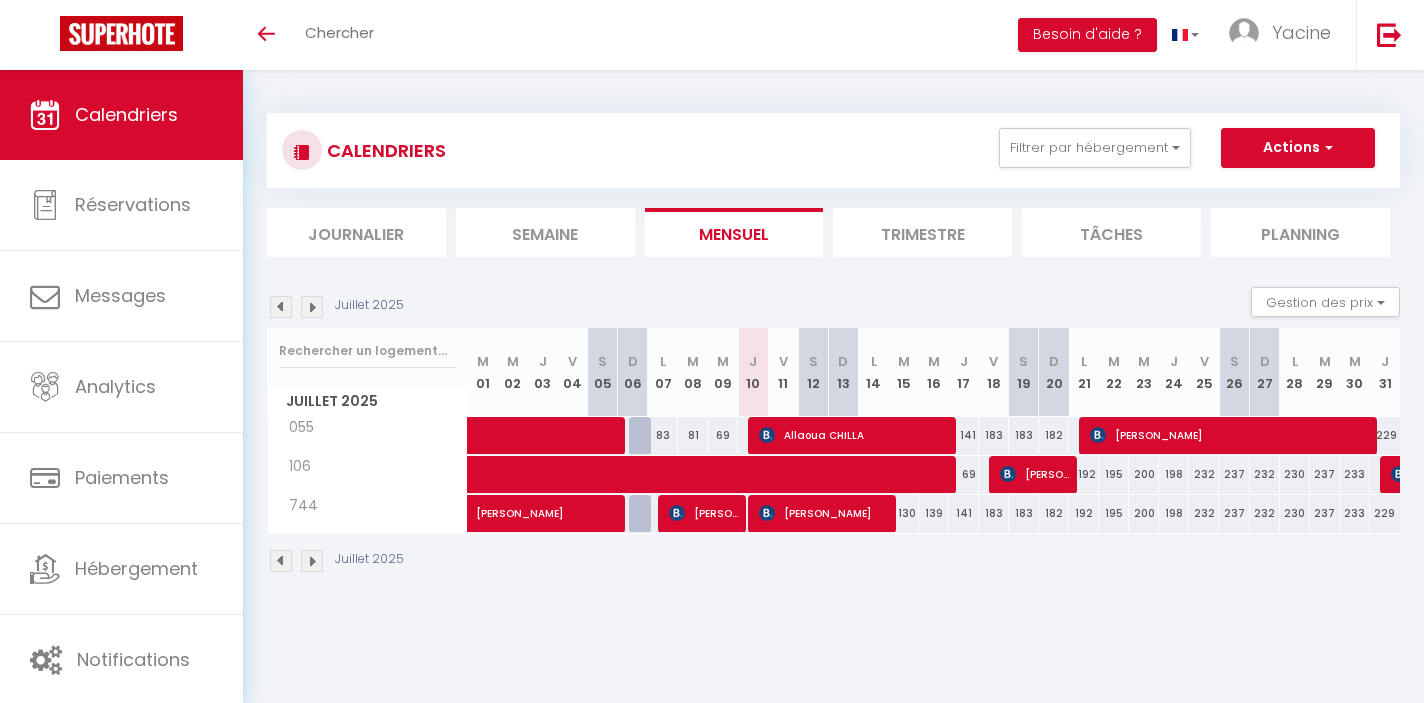 select 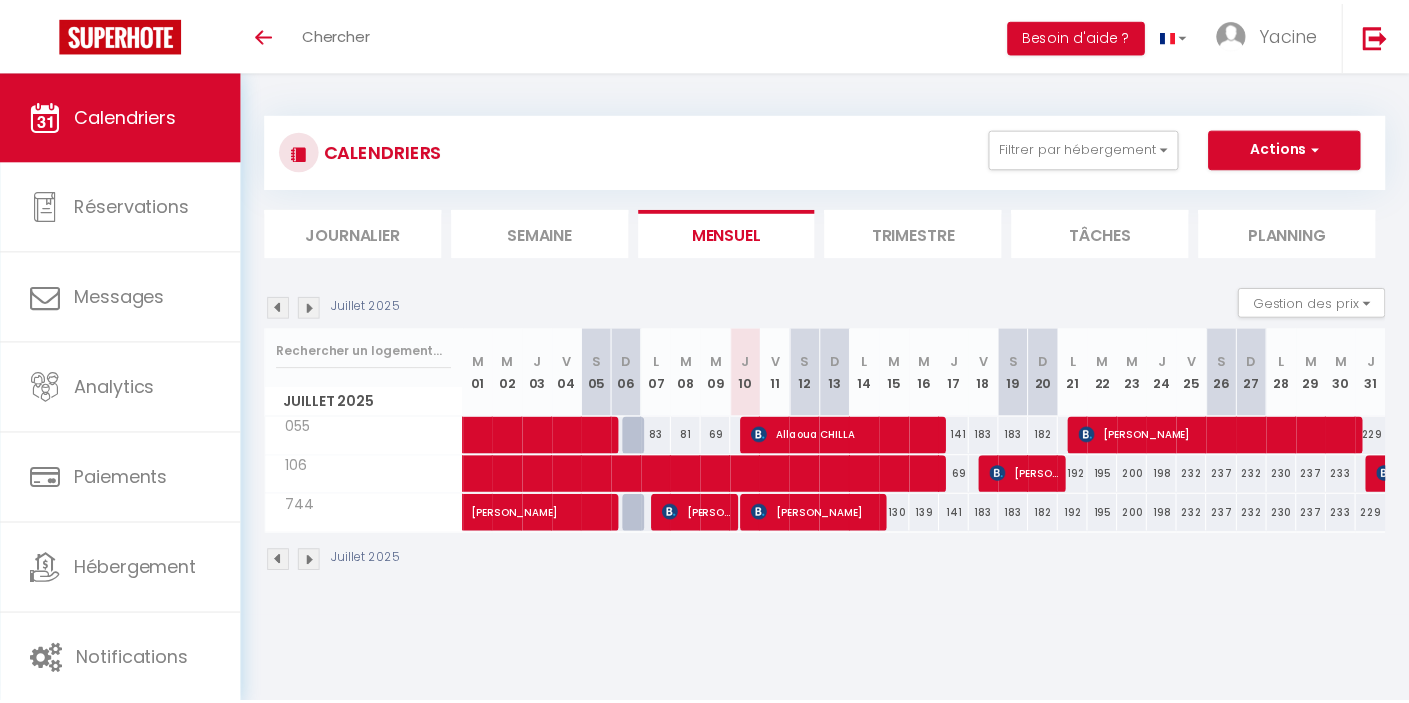 scroll, scrollTop: 0, scrollLeft: 0, axis: both 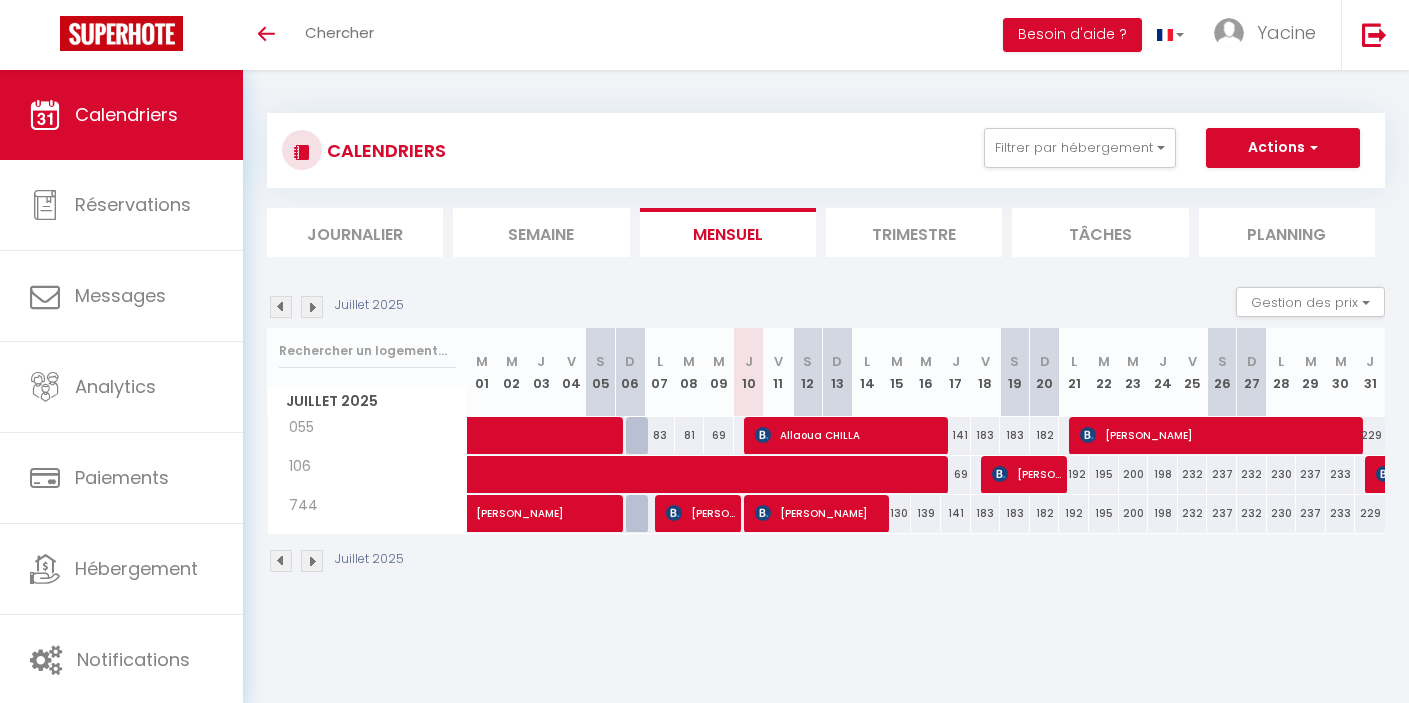 click on "[PERSON_NAME] [PERSON_NAME]" at bounding box center [820, 513] 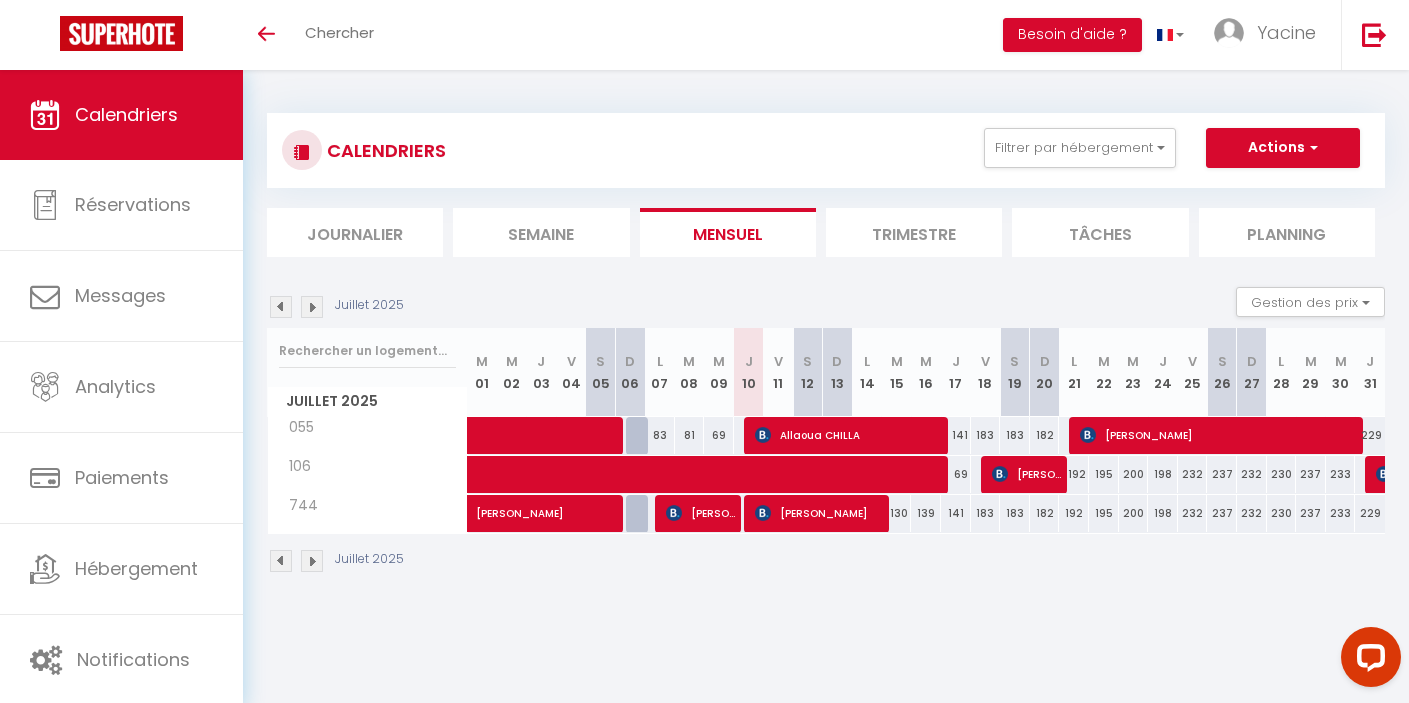 scroll, scrollTop: 0, scrollLeft: 0, axis: both 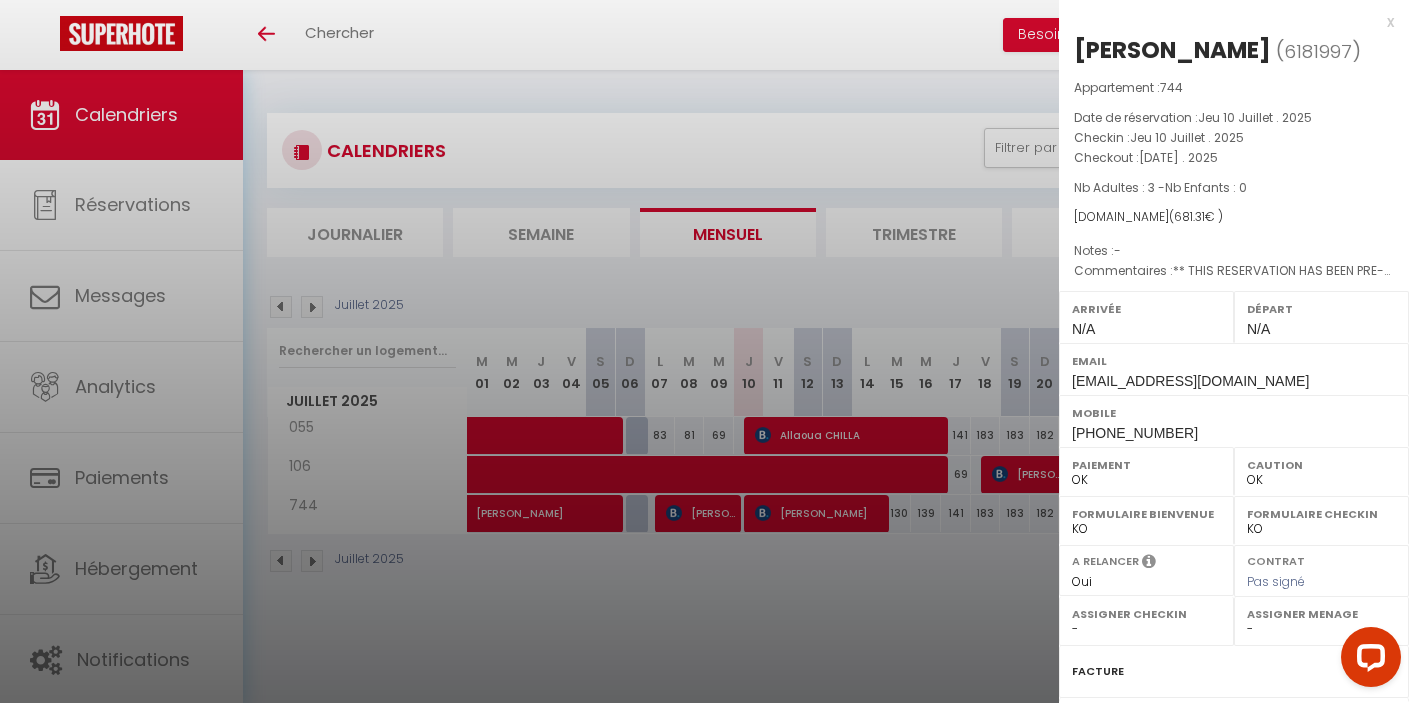 click at bounding box center [704, 351] 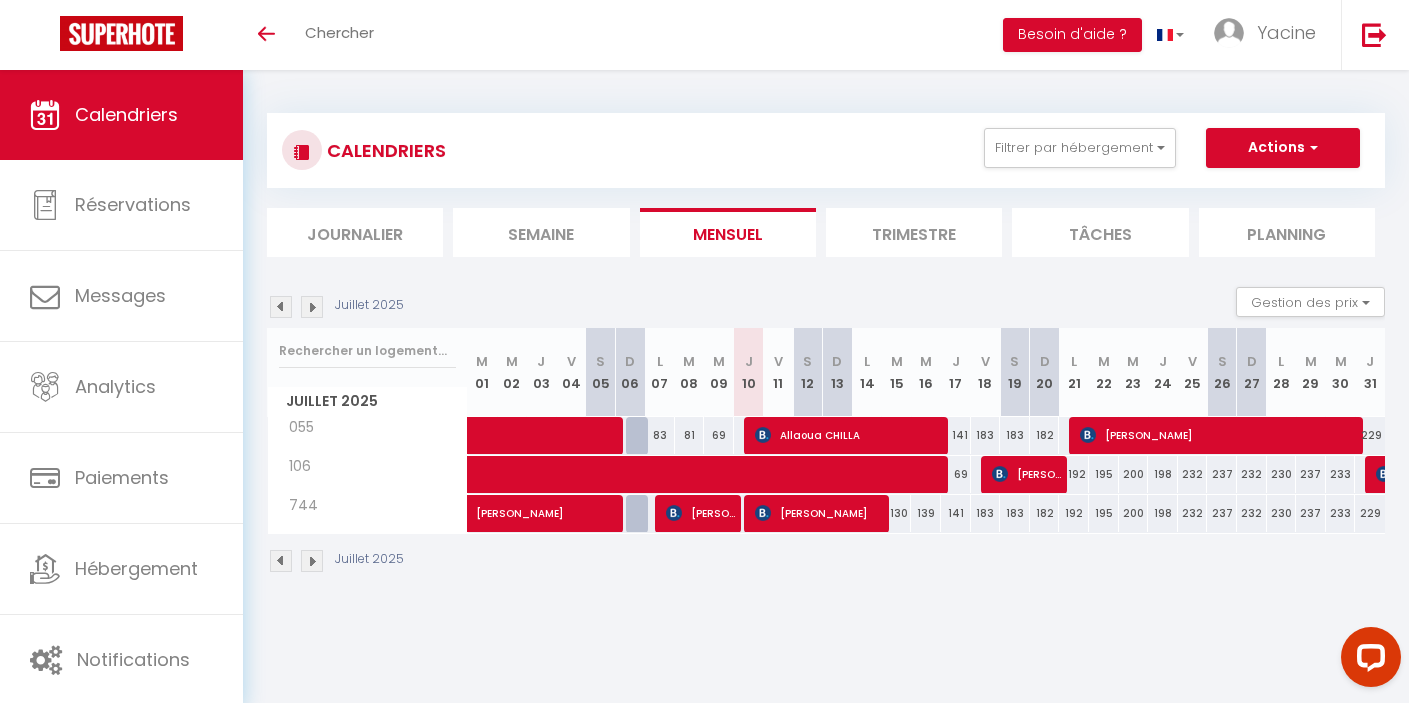 click on "[PERSON_NAME] [PERSON_NAME]" at bounding box center (820, 513) 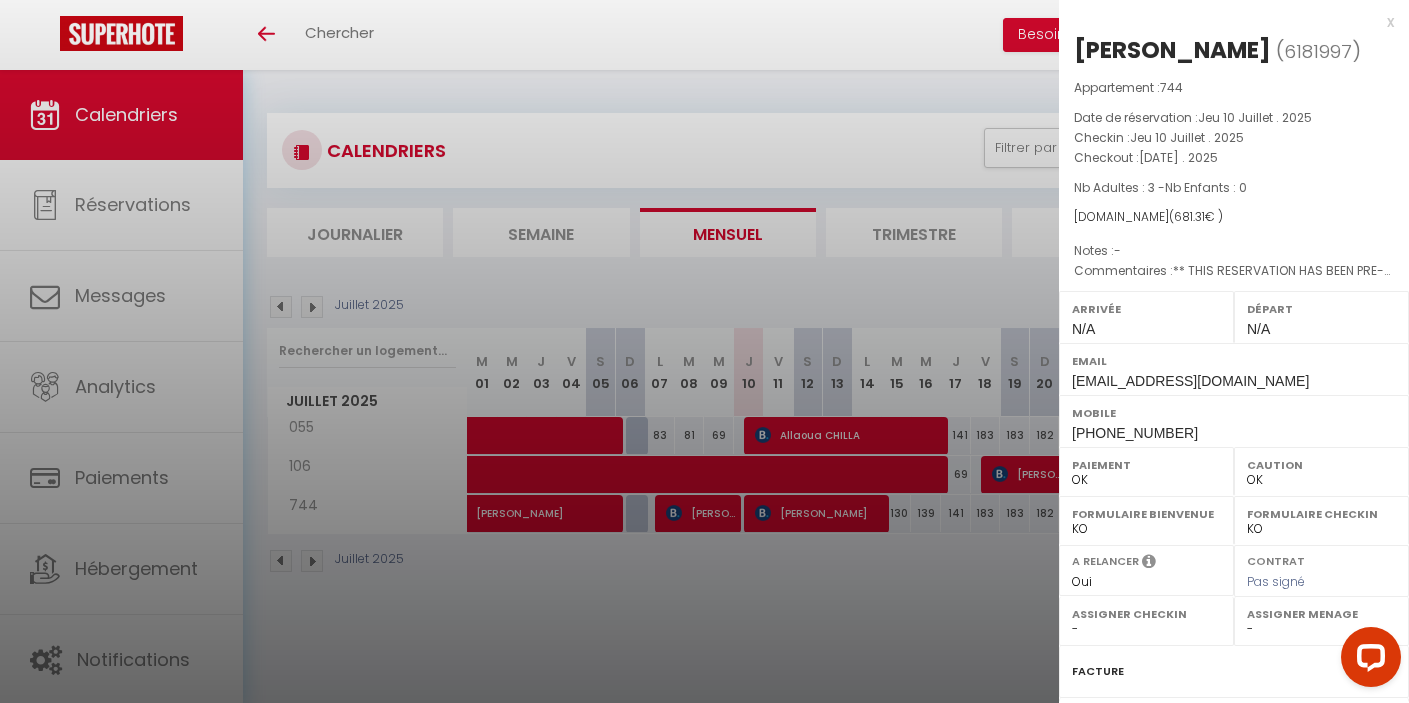 click at bounding box center (704, 351) 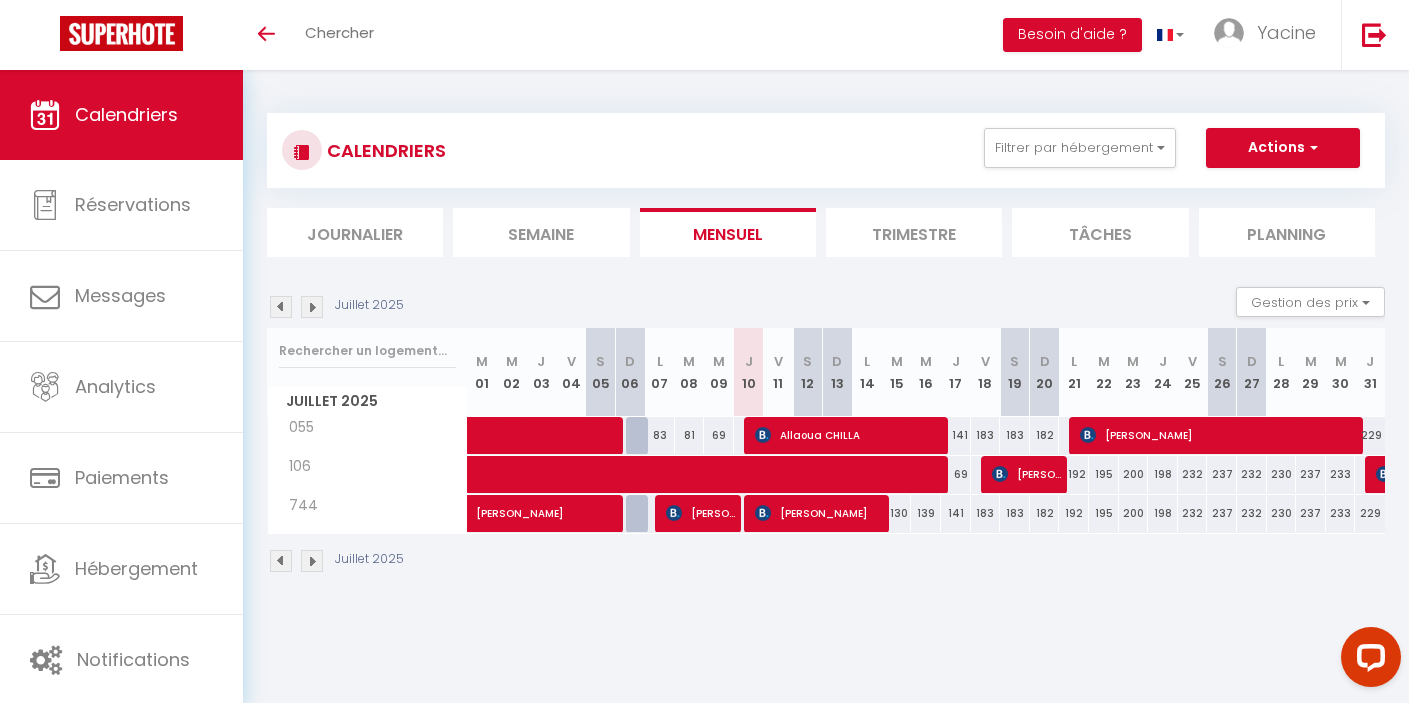 click on "[PERSON_NAME] [PERSON_NAME]" at bounding box center [820, 513] 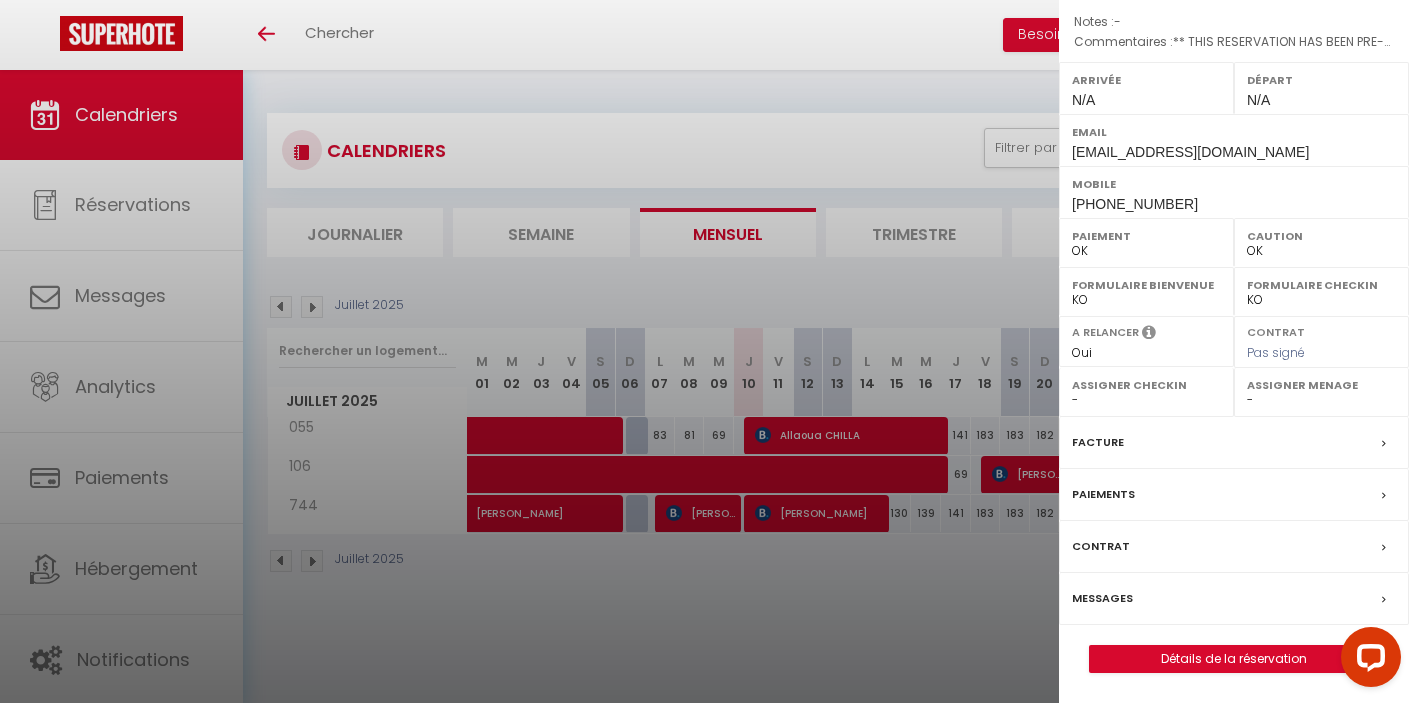 scroll, scrollTop: 255, scrollLeft: 0, axis: vertical 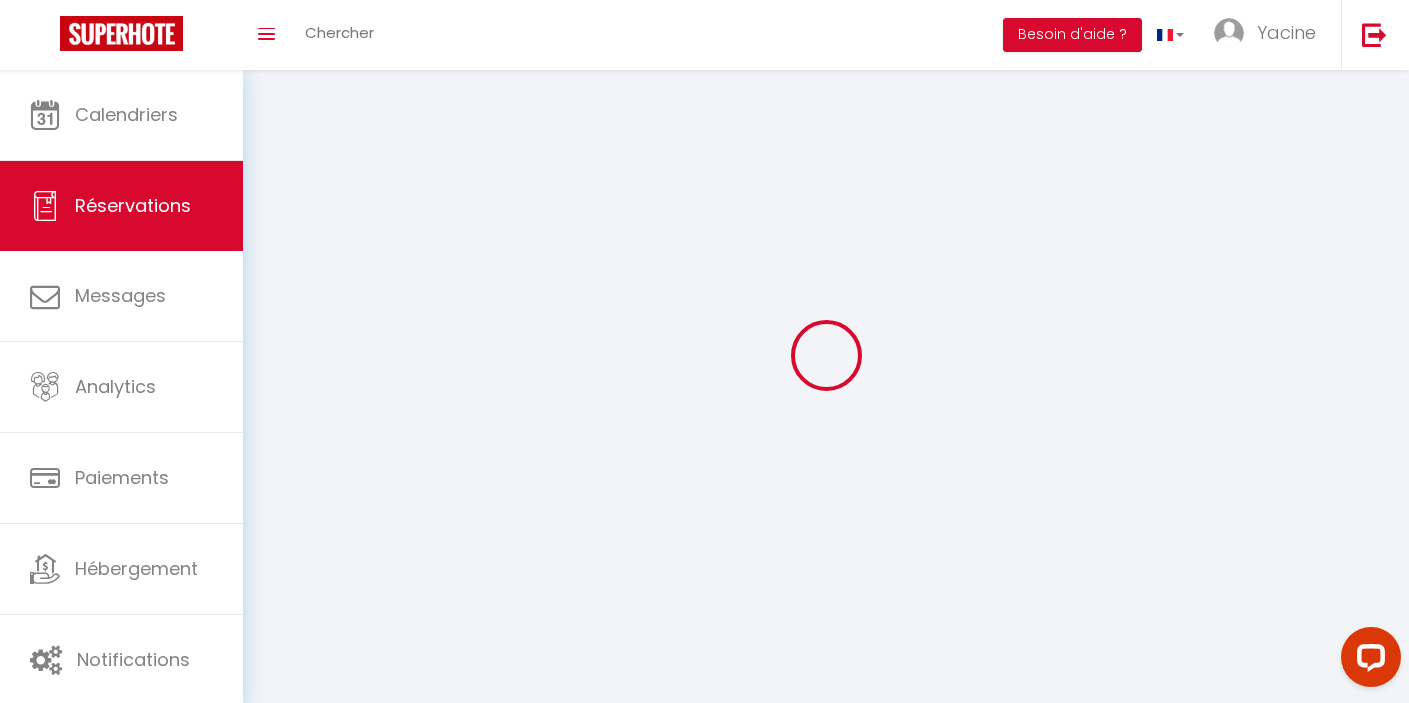 select 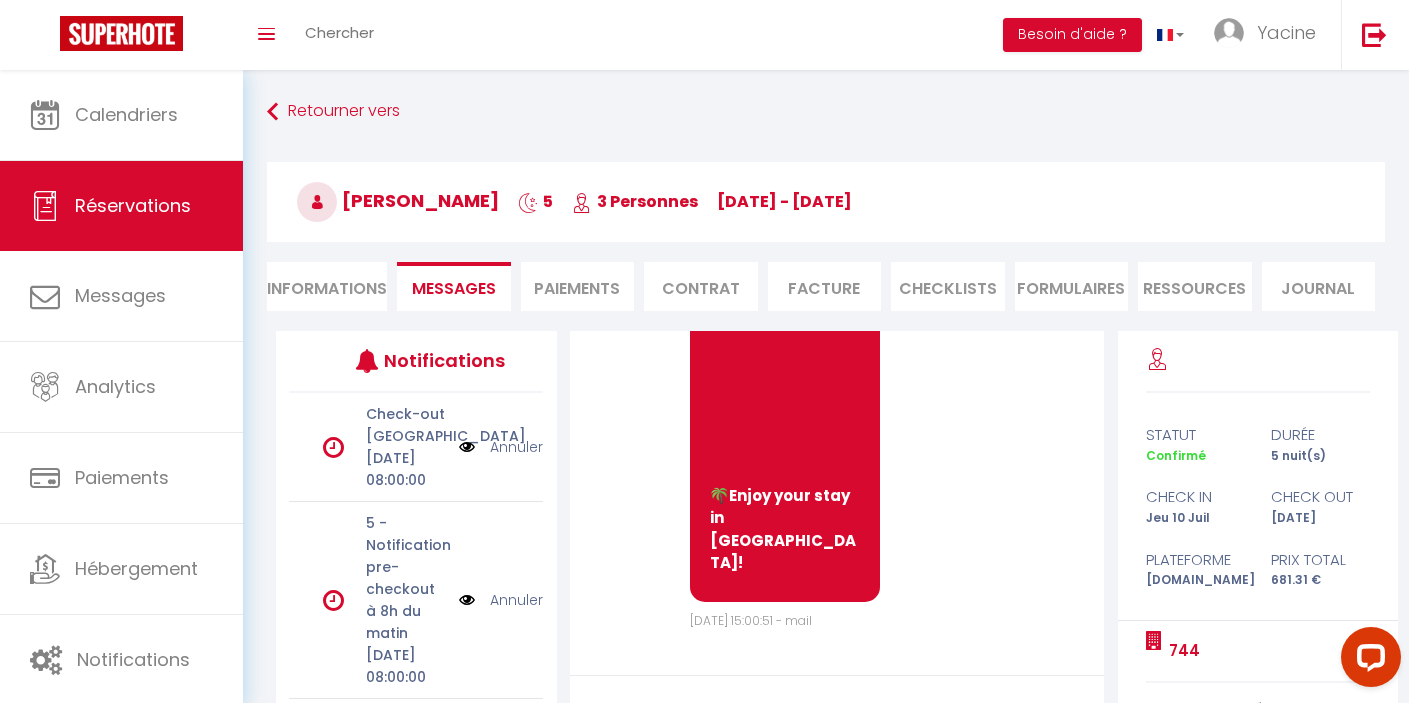 scroll, scrollTop: 4130, scrollLeft: 0, axis: vertical 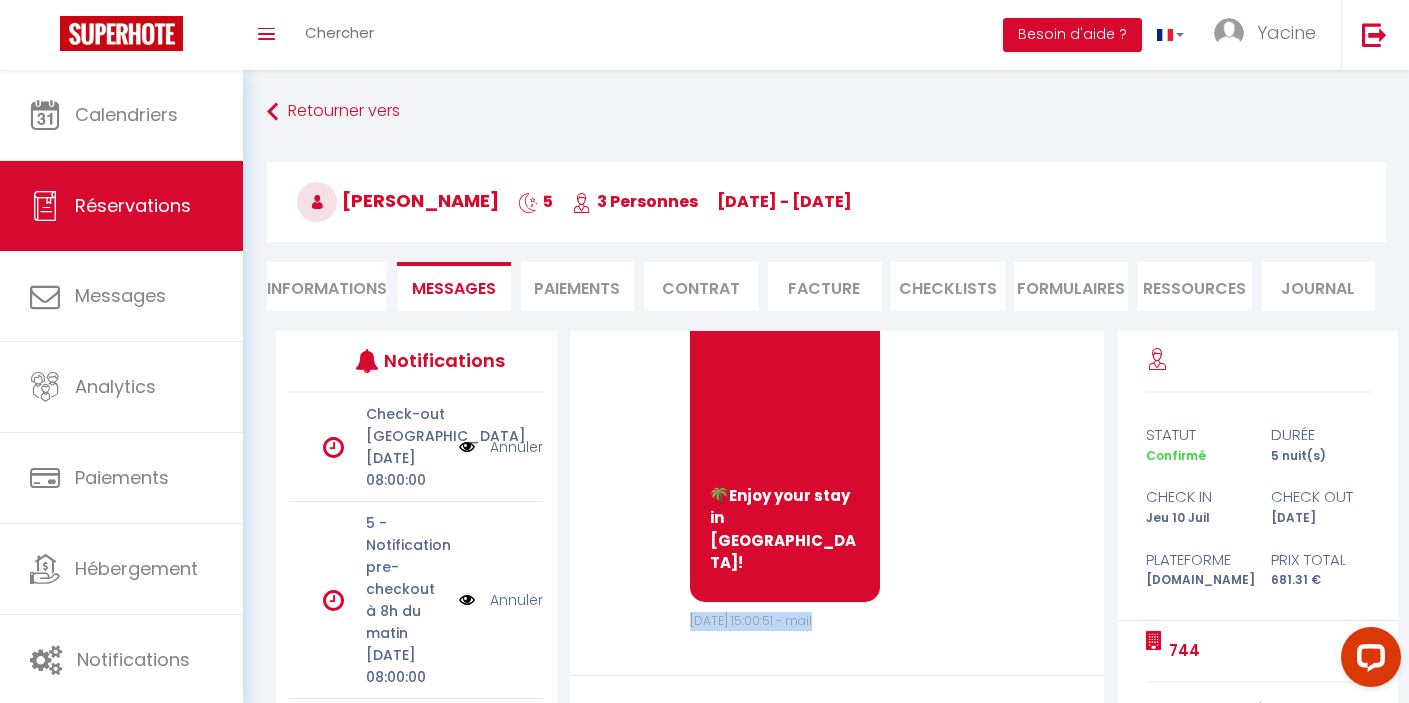click on "Jeu 10 Juillet 2025 15:00:51 - mail" at bounding box center [751, 620] 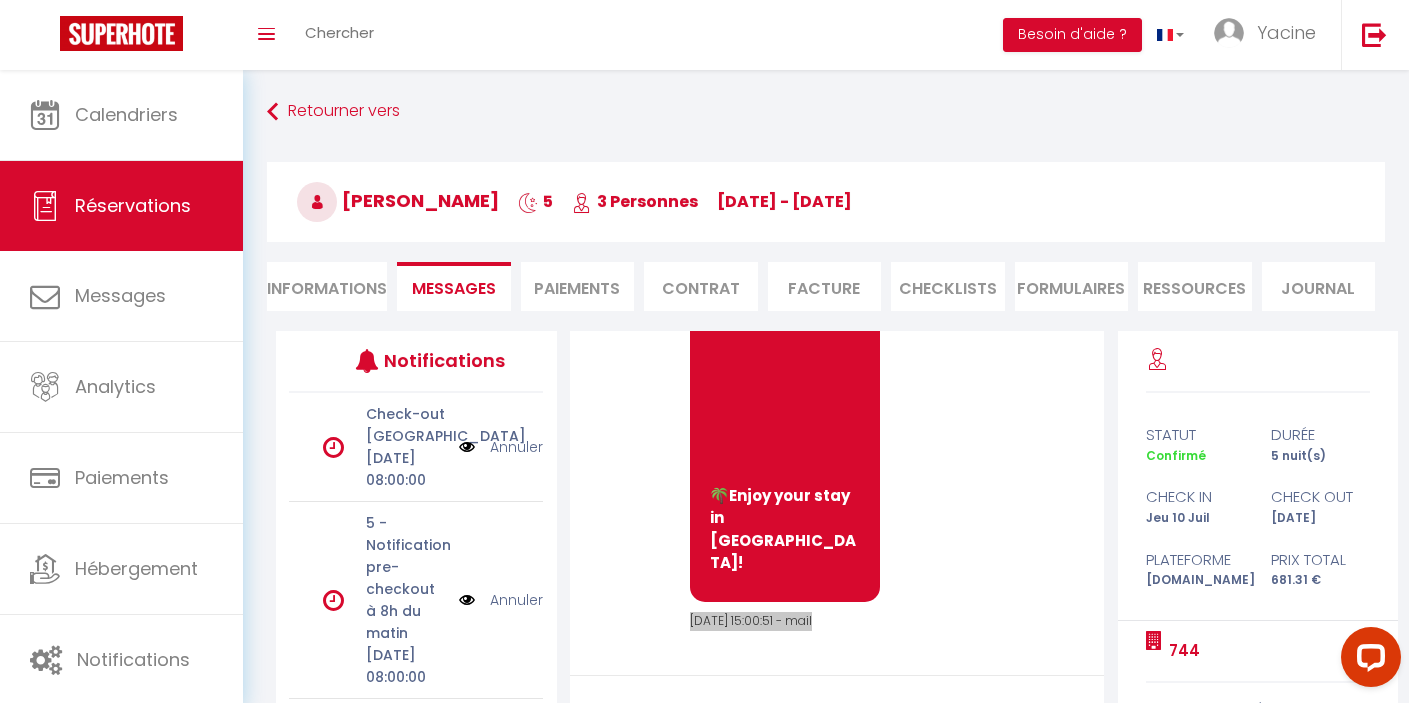 scroll, scrollTop: 186, scrollLeft: 0, axis: vertical 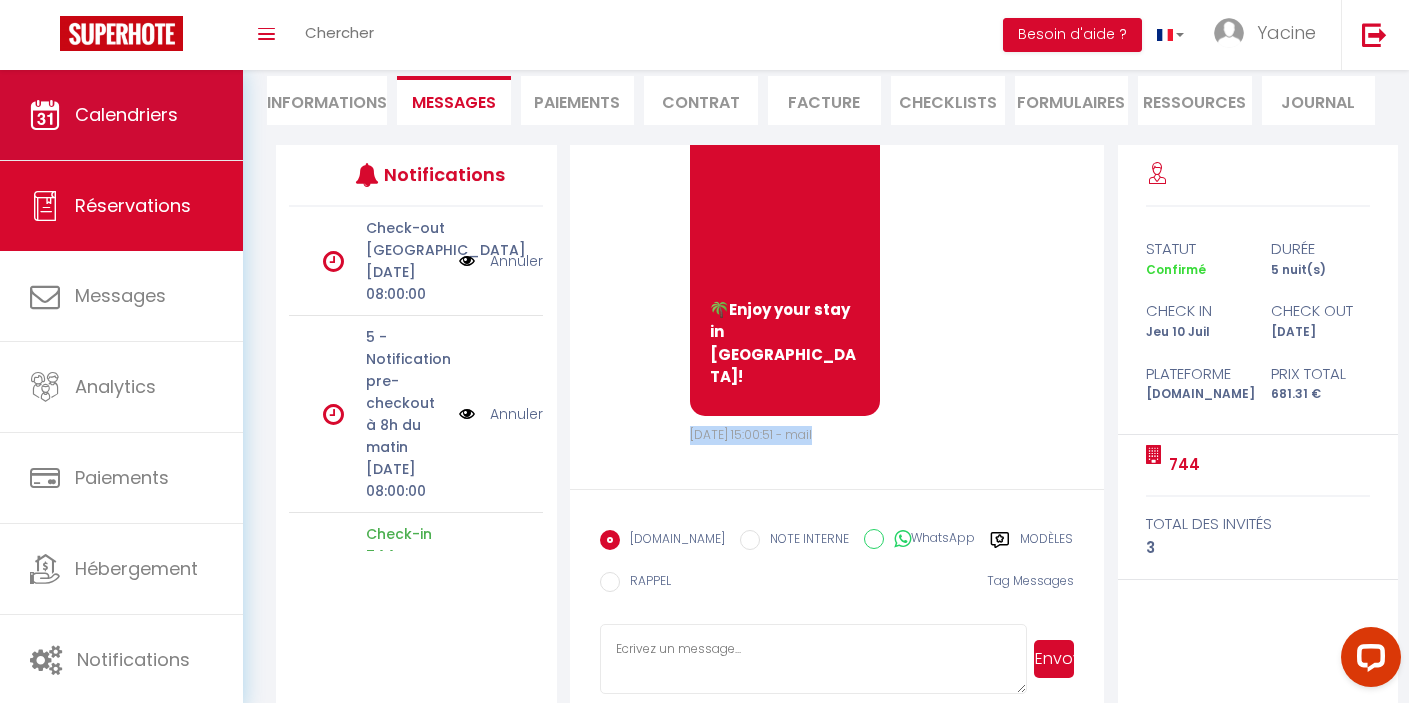 click on "Calendriers" at bounding box center (121, 115) 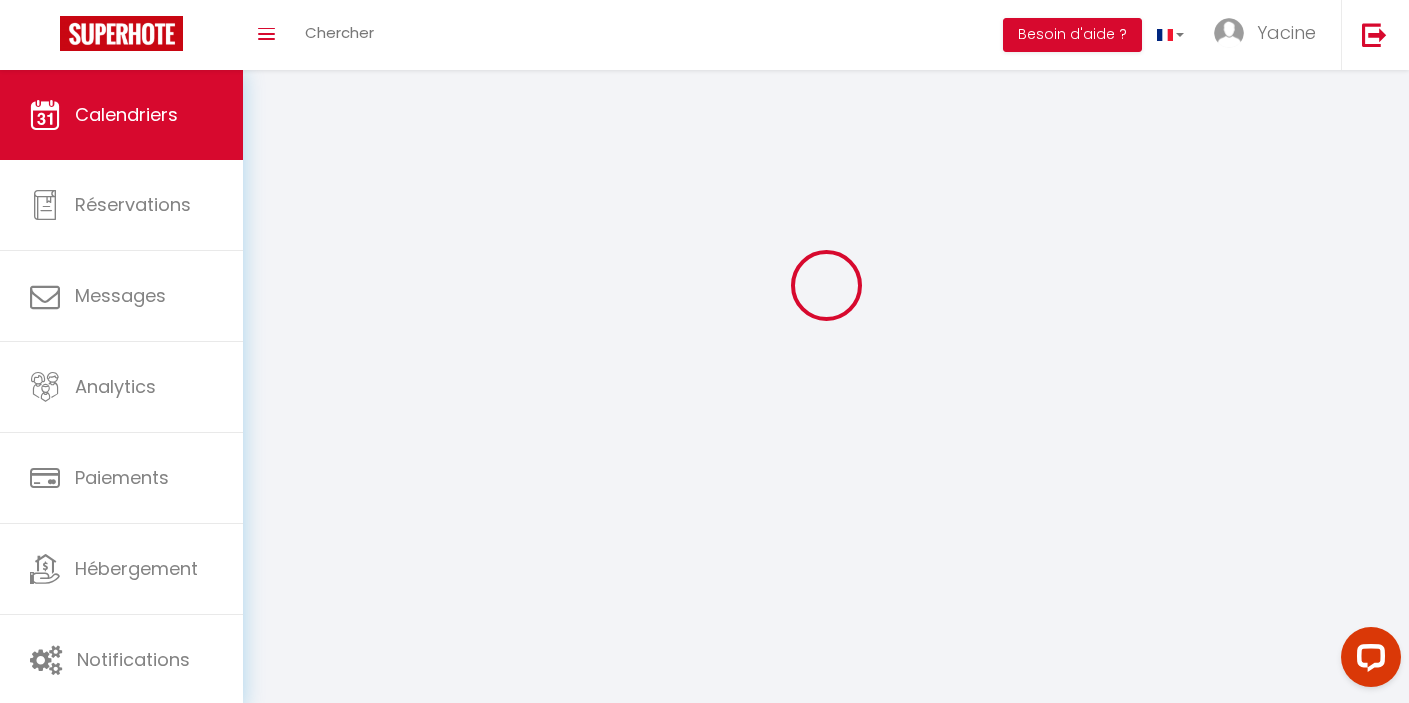 scroll, scrollTop: 0, scrollLeft: 0, axis: both 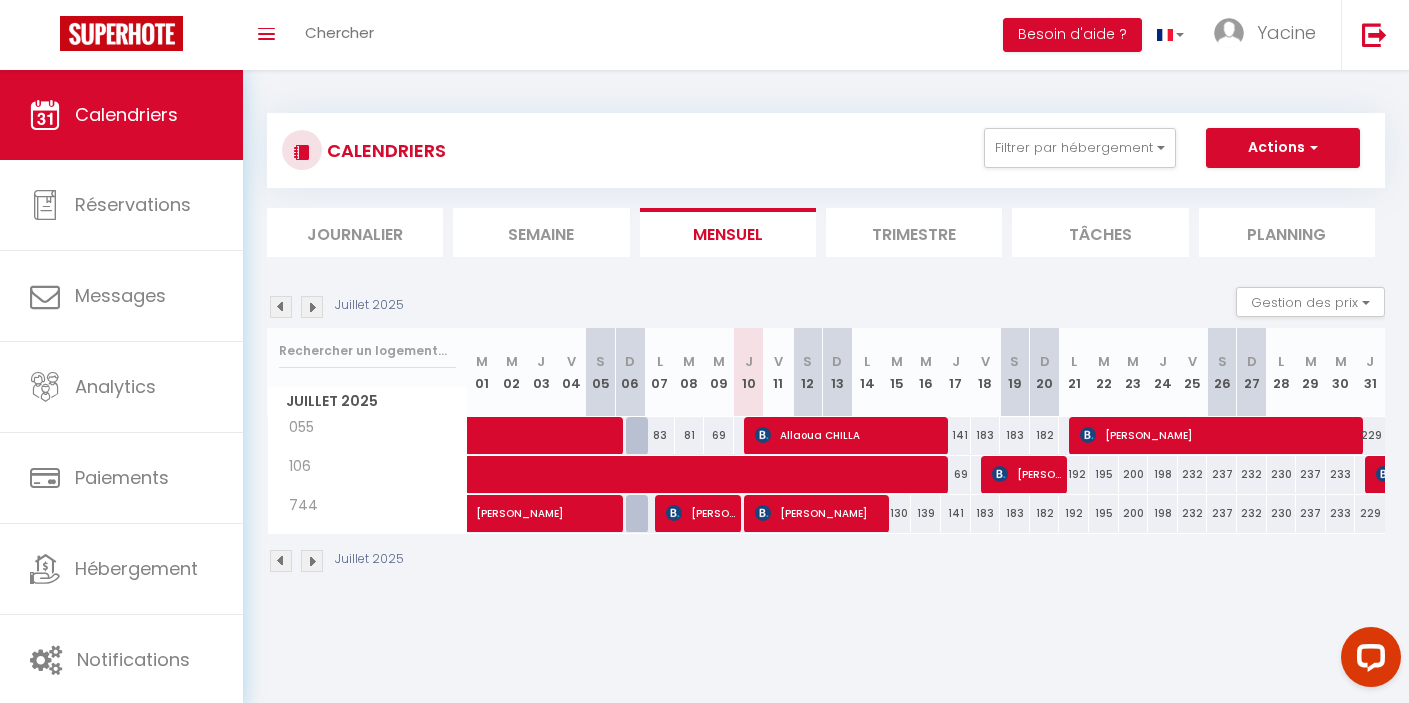 click on "[PERSON_NAME] [PERSON_NAME]" at bounding box center [820, 513] 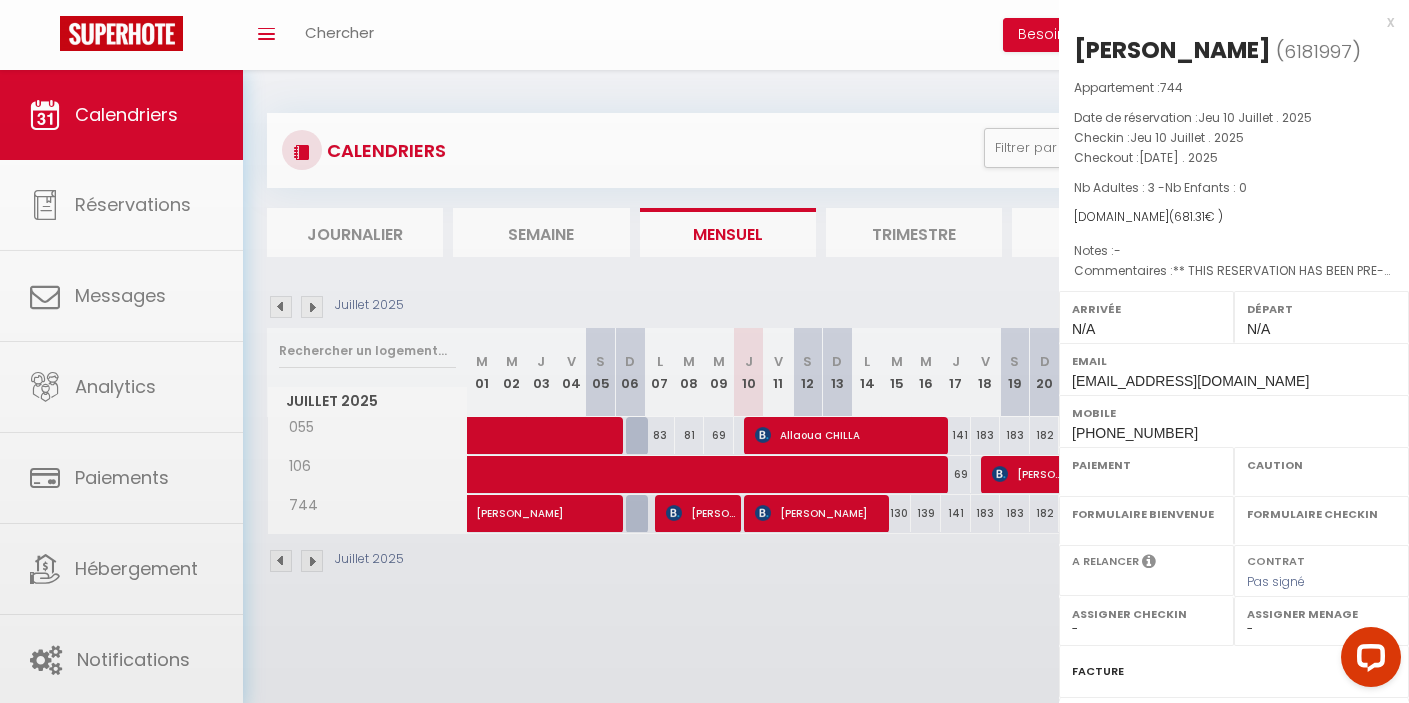 select on "OK" 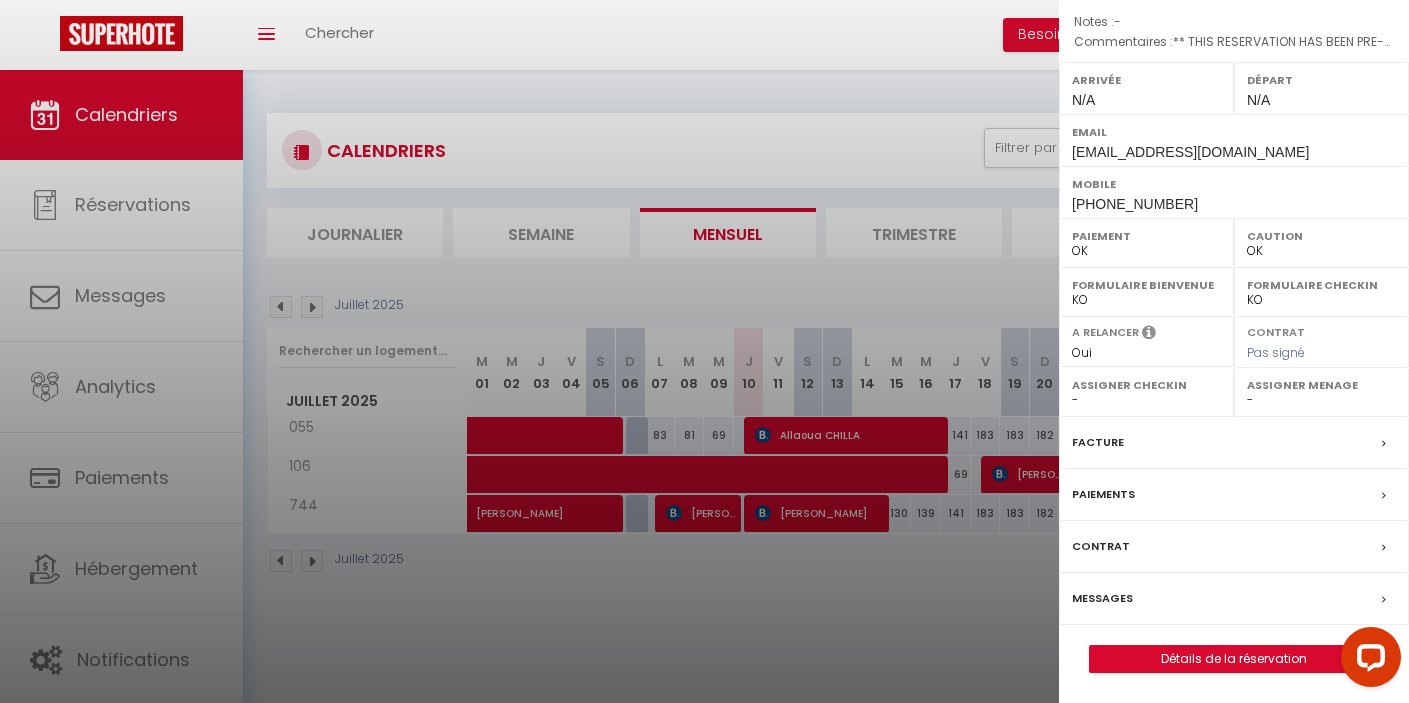 scroll, scrollTop: 255, scrollLeft: 0, axis: vertical 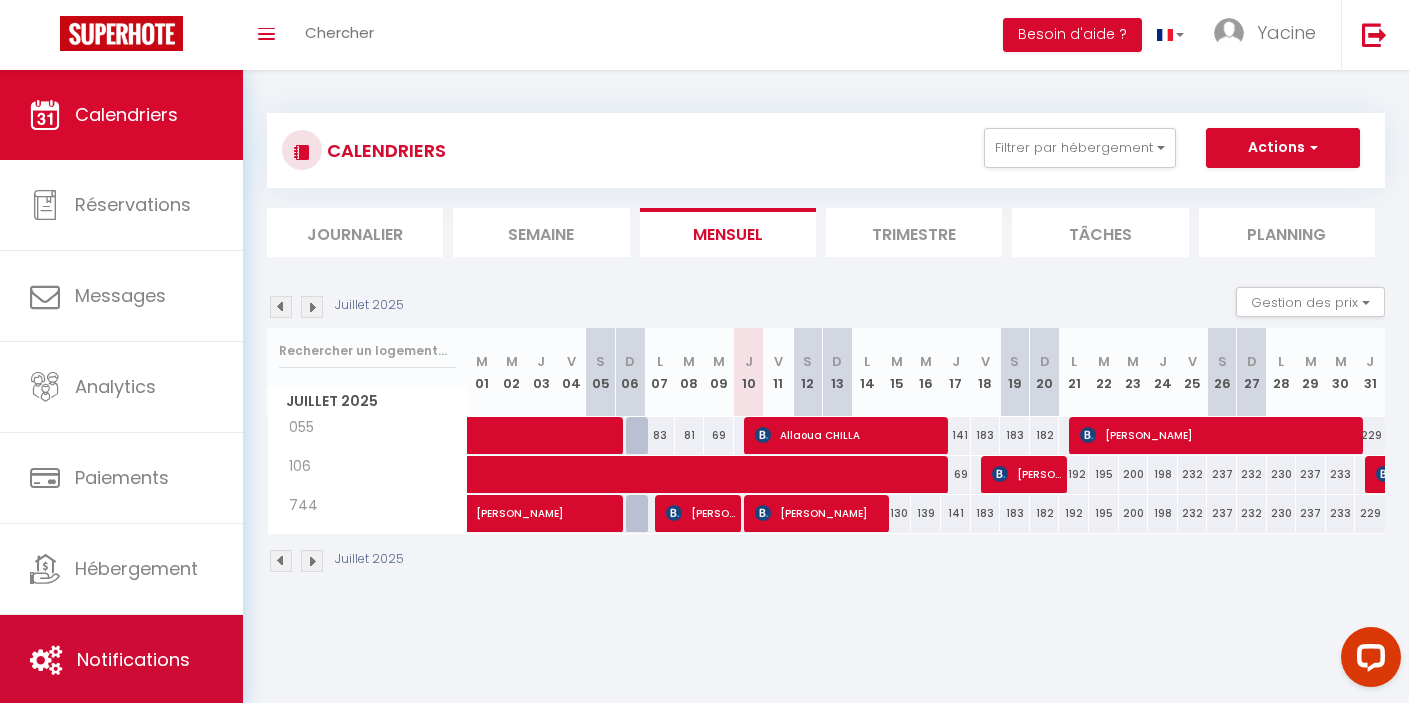 click on "Notifications" at bounding box center (121, 660) 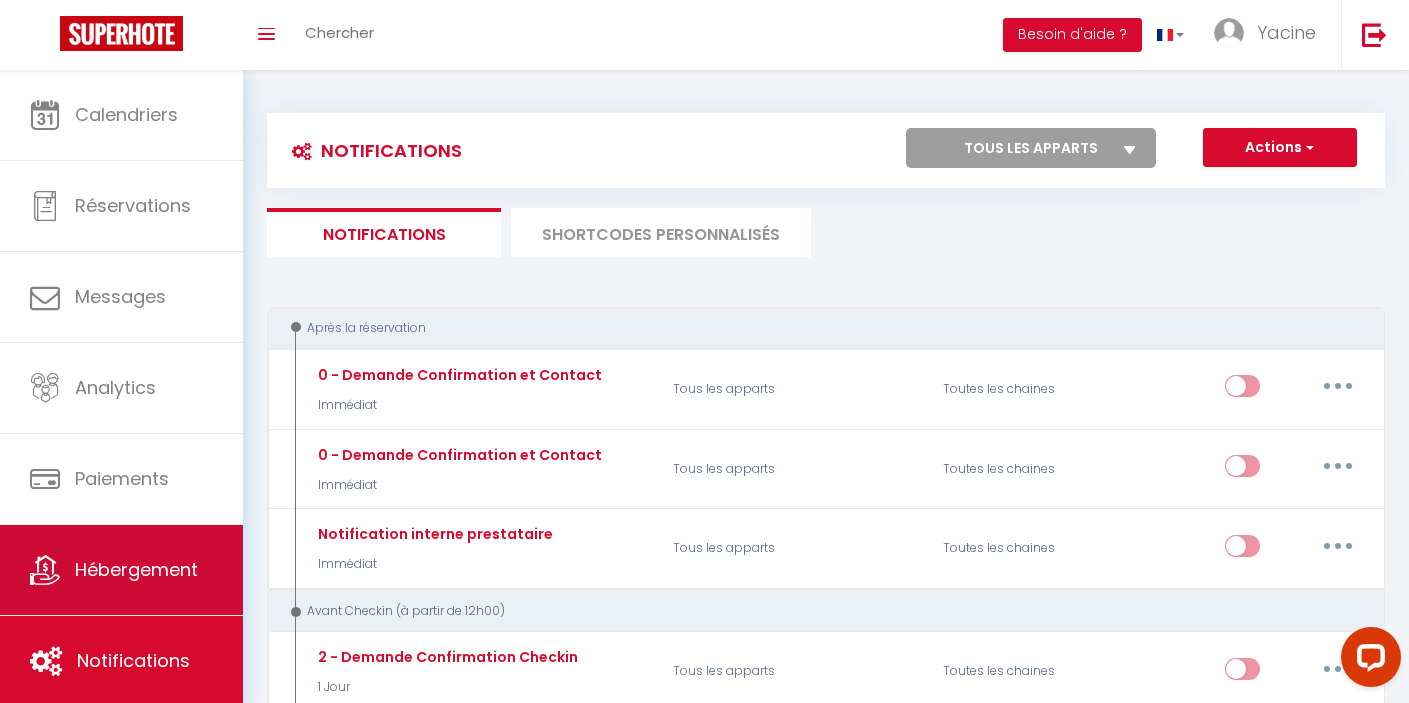 click on "Hébergement" at bounding box center [136, 569] 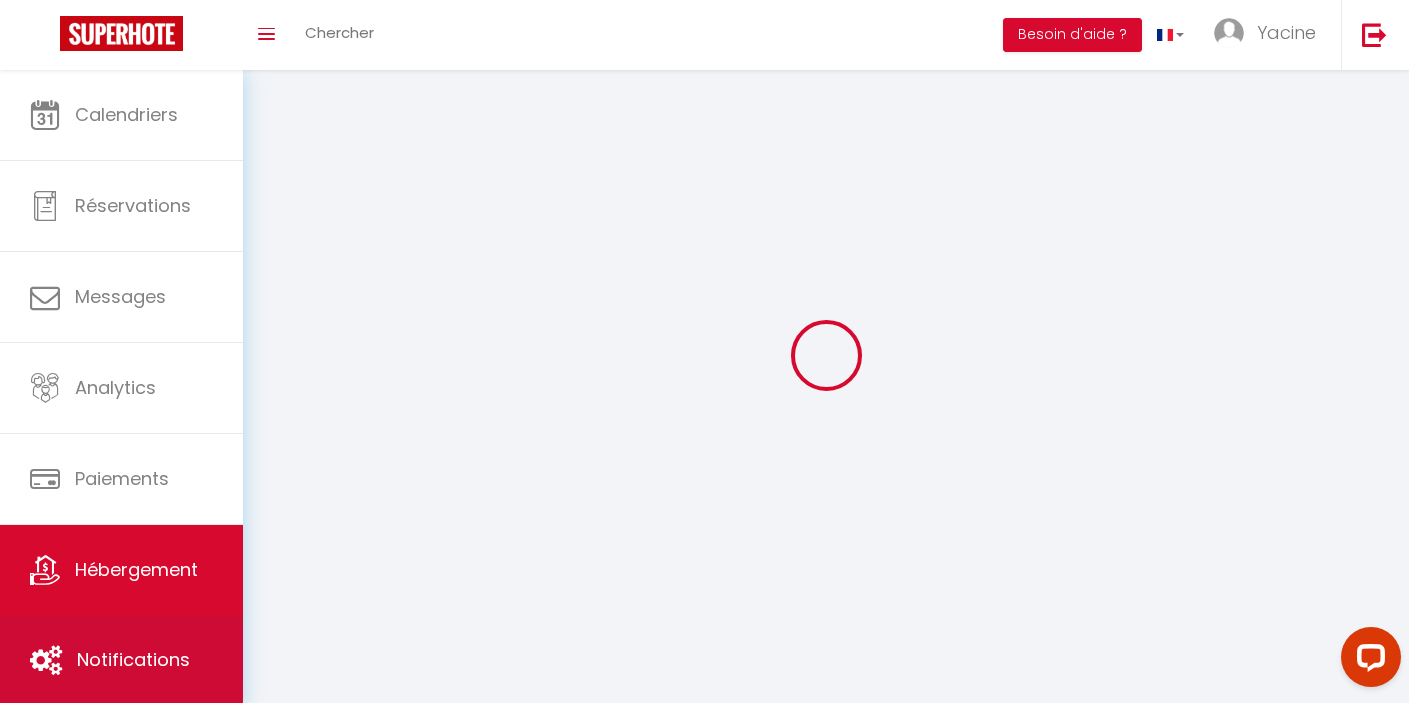 click on "Notifications" at bounding box center (133, 659) 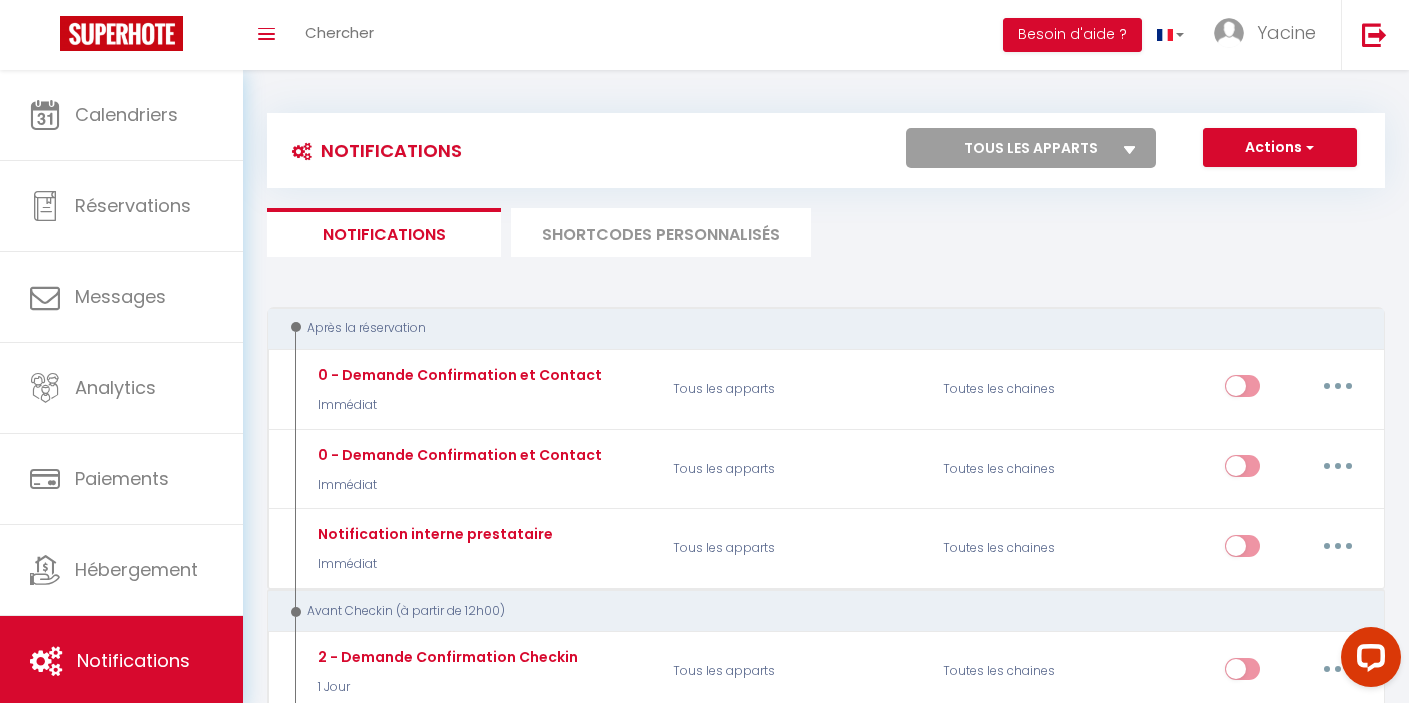 select 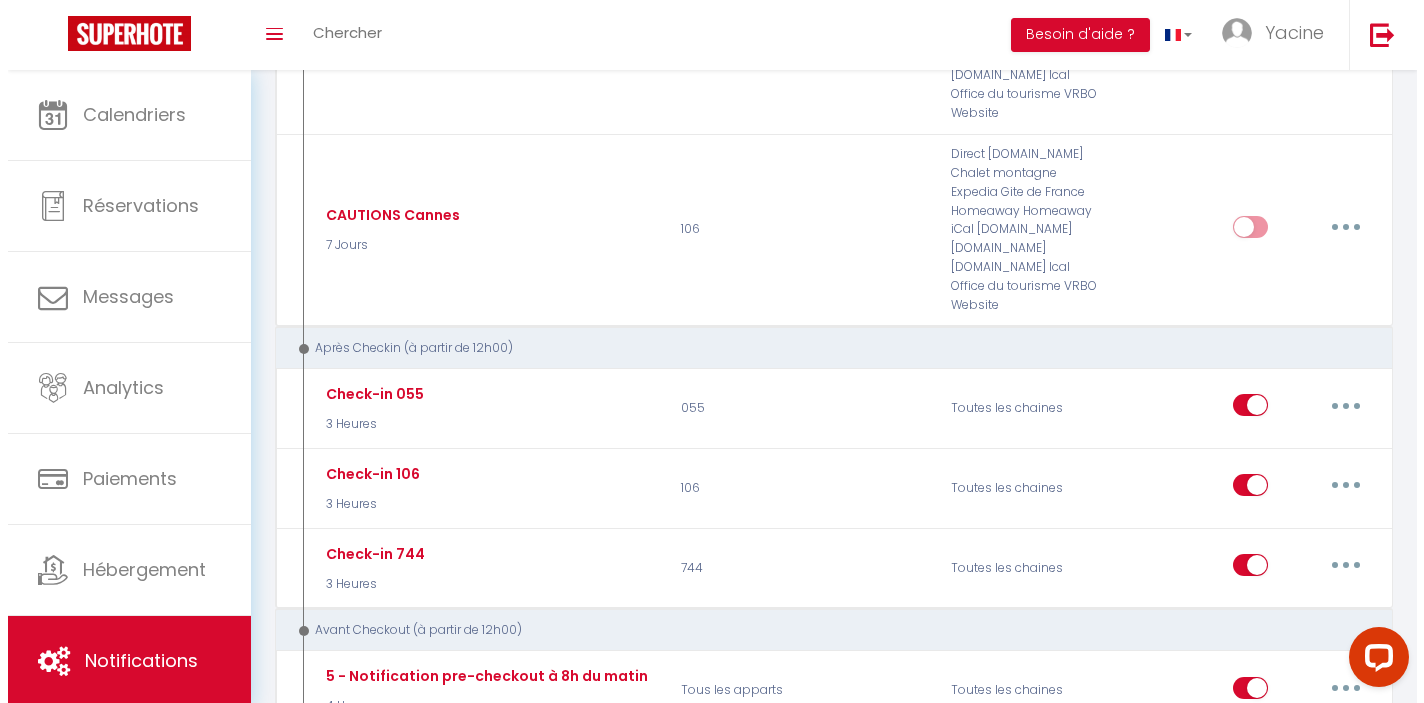 scroll, scrollTop: 795, scrollLeft: 0, axis: vertical 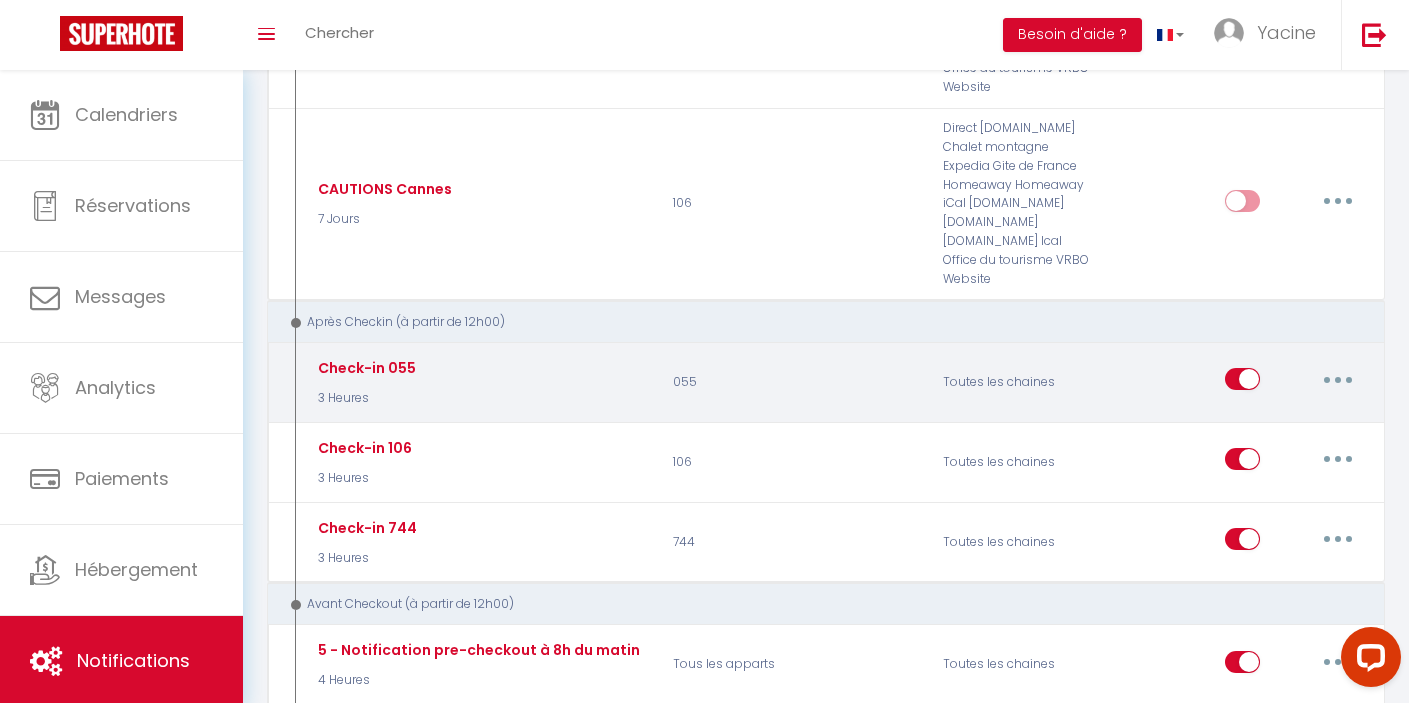 click at bounding box center [1338, 379] 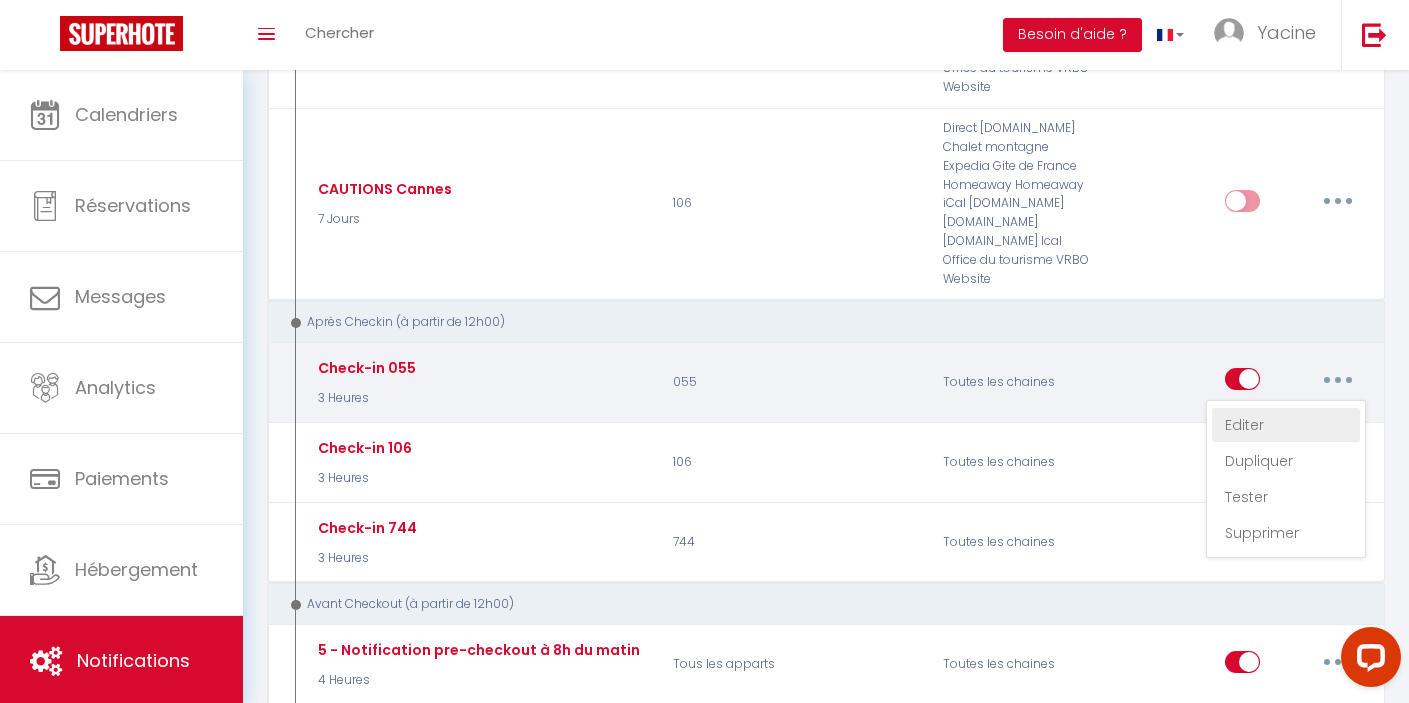 click on "Editer" at bounding box center [1286, 425] 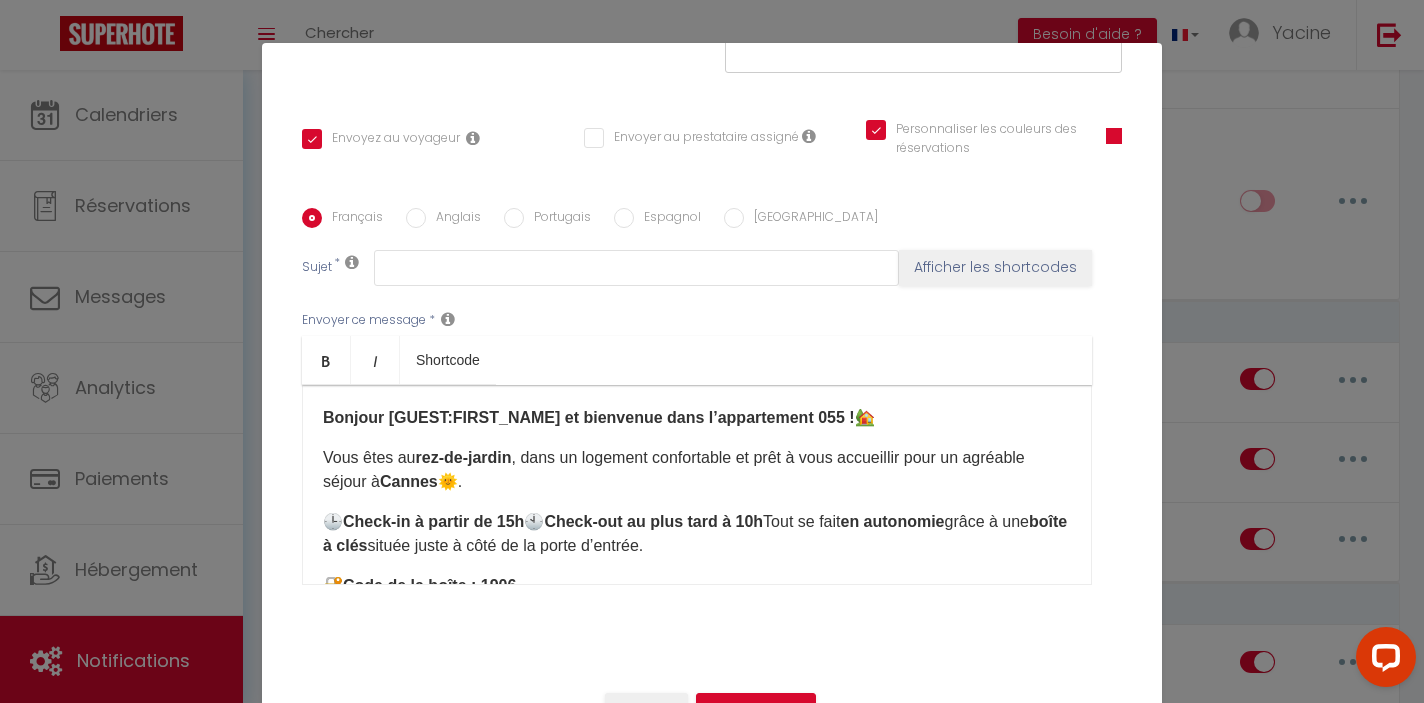 scroll, scrollTop: 388, scrollLeft: 0, axis: vertical 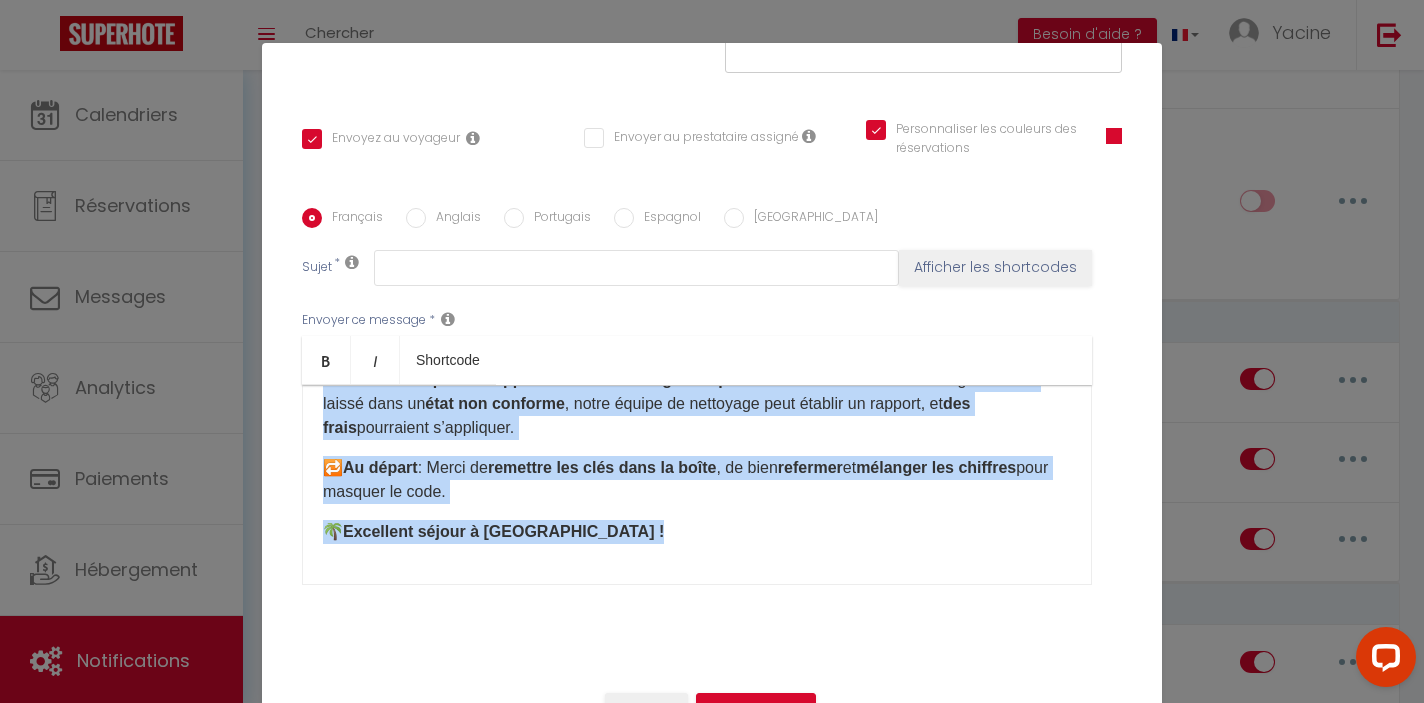 drag, startPoint x: 311, startPoint y: 420, endPoint x: 649, endPoint y: 548, distance: 361.42496 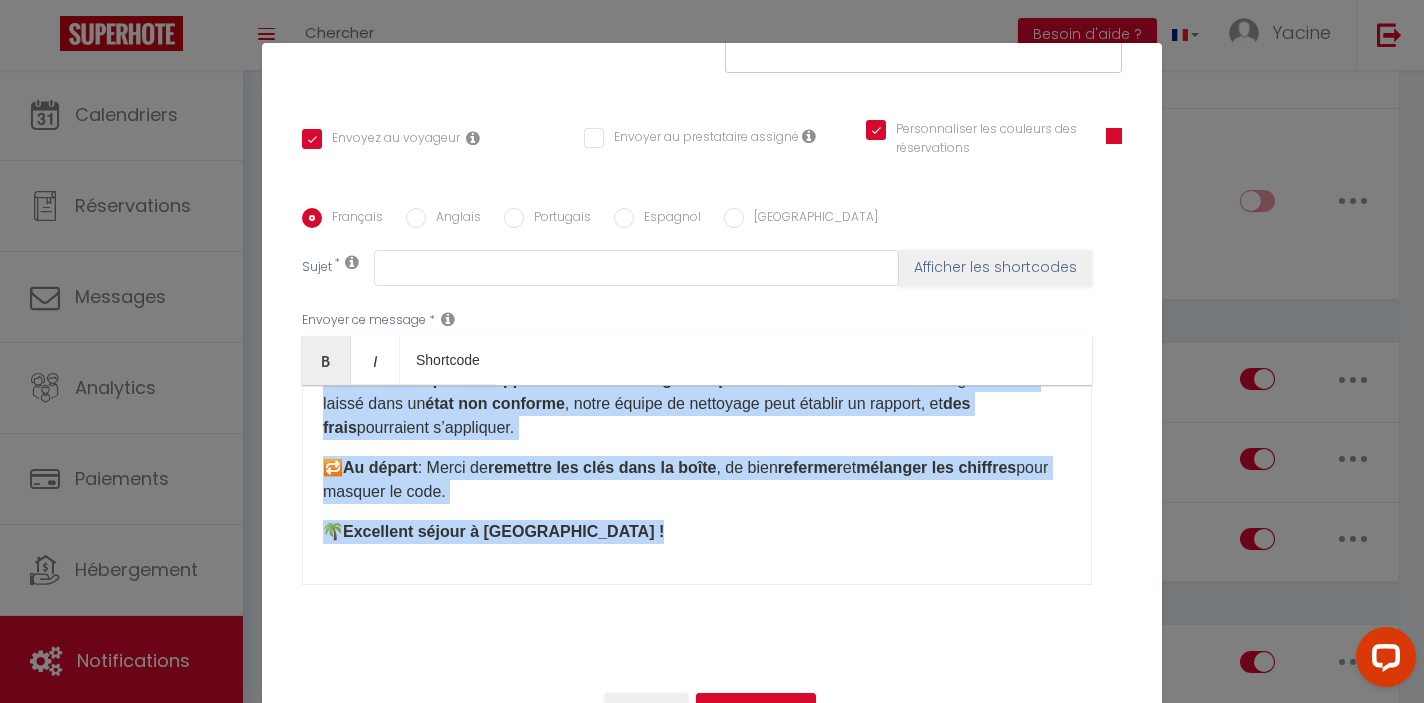 click on "Bonjour [GUEST:FIRST_NAME]​ et bienvenue dans l’appartement 055 !  🏡
Vous êtes au  rez-de-jardin , dans un logement confortable et prêt à vous accueillir pour un agréable séjour à  Cannes 🌞.
🕒  Check-in à partir de 15h
🕙  Check-out au plus tard à 10h
Tout se fait  en autonomie  grâce à une  boîte à clés  située juste à côté de la porte d’entrée.
🔐  Code de la boîte : 1906
📶 Pour vous connecter au  Wi-Fi , scannez simplement le  QR code  situé sur la box internet dans le salon, à côté de la télévision.
👉  Important  :
Merci de  regarder les vidéos ci-dessous  🎥, elles vous montrent clairement  le chemin dans la résidence  après votre arrivée au  6 rue de la Verrerie, Cannes La Bocca . Vidéo :  https://drive.google.com/file/d/1NOeuaqmcu_iJB197LthXkYEohyv_RmMN/view?usp=drive_link ​
🔑 Lors de votre première arrivée, vous n’aurez pas encore les  badges d’accès
portes principales ​" at bounding box center (697, 485) 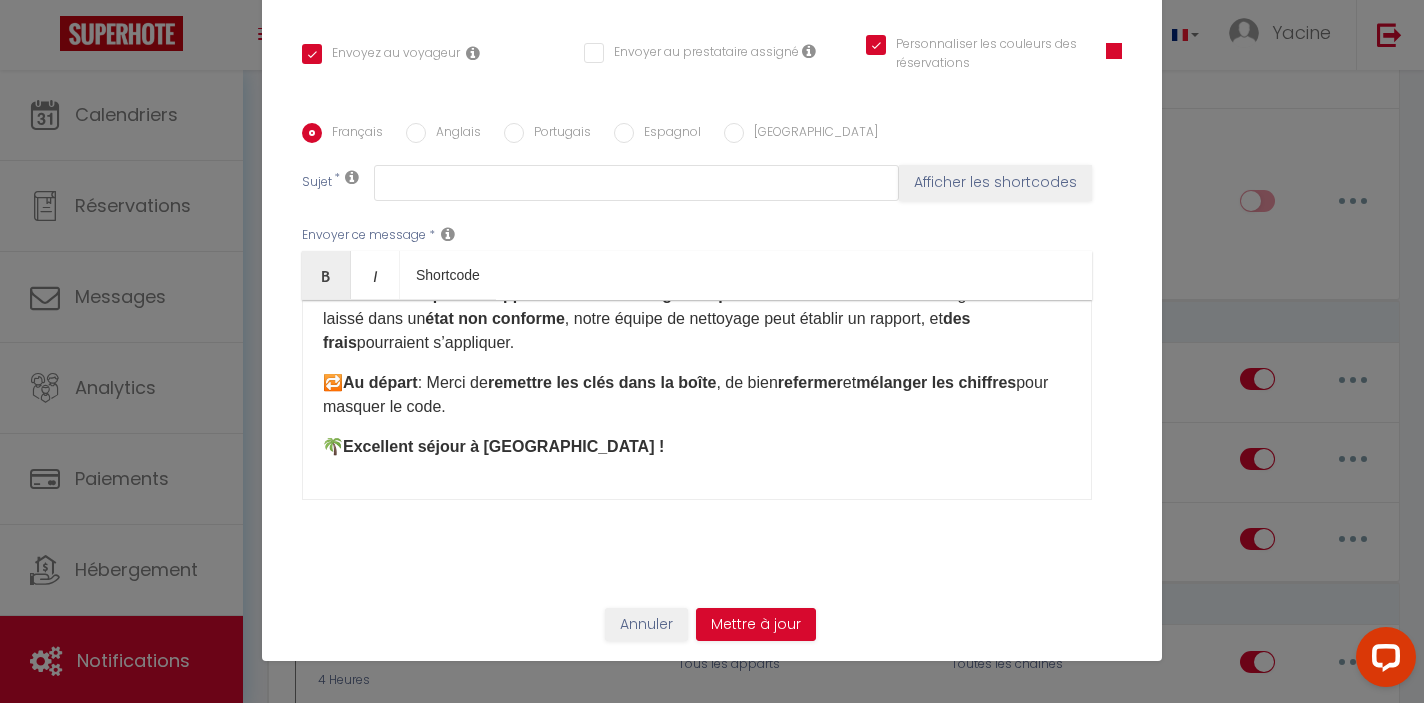 scroll, scrollTop: 85, scrollLeft: 0, axis: vertical 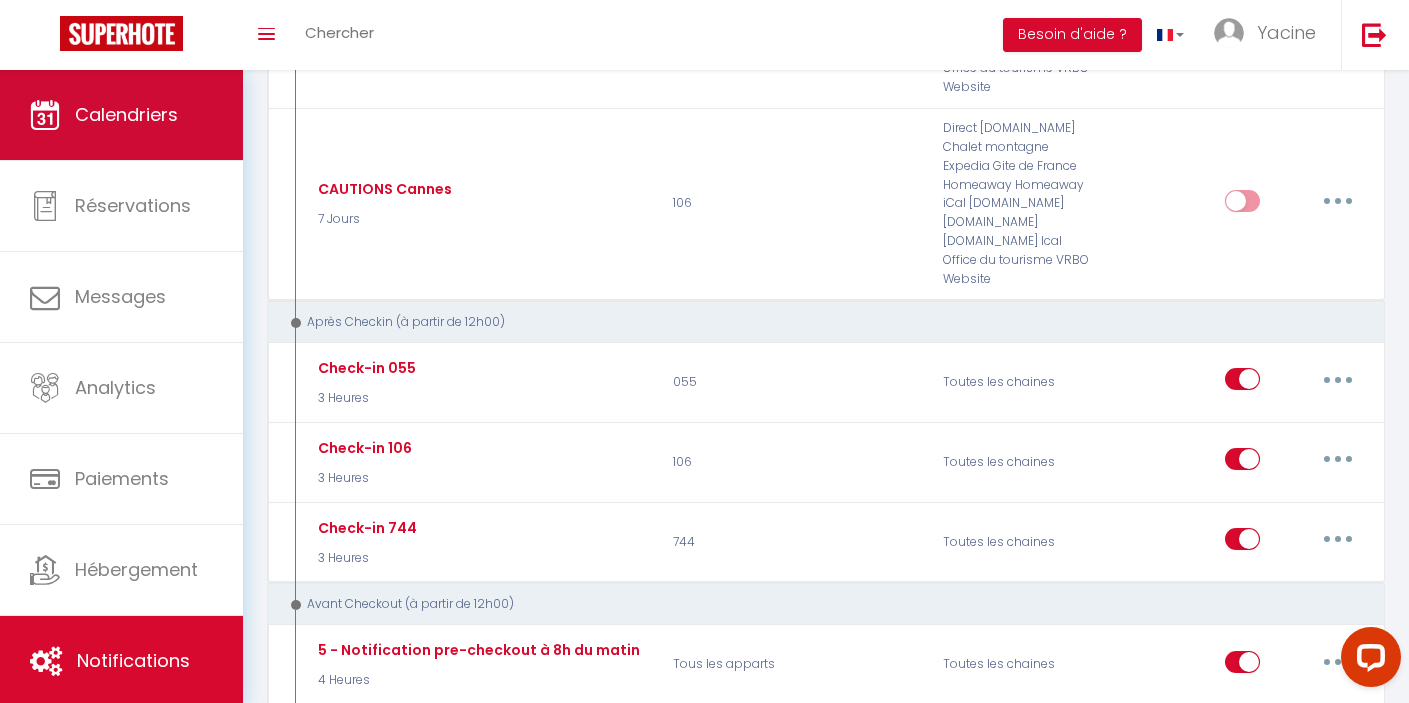 click on "Calendriers" at bounding box center [121, 115] 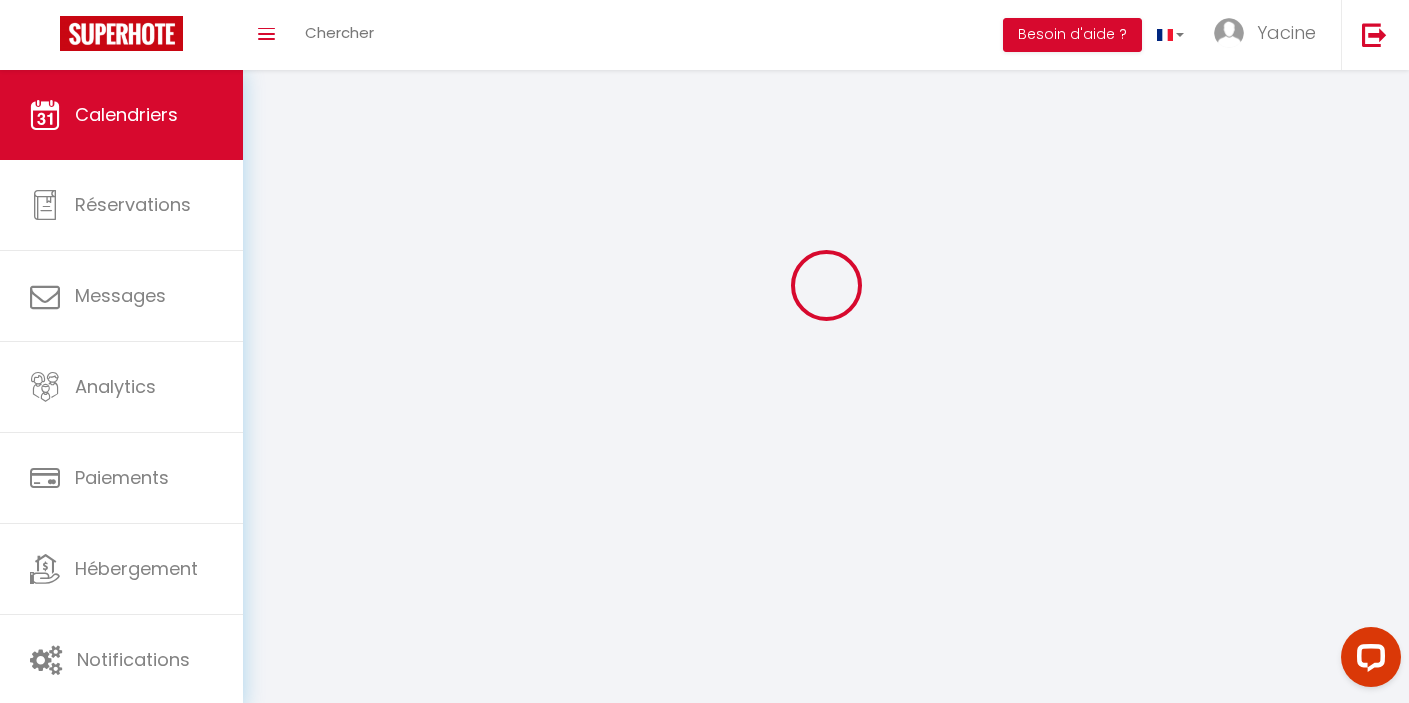 scroll, scrollTop: 0, scrollLeft: 0, axis: both 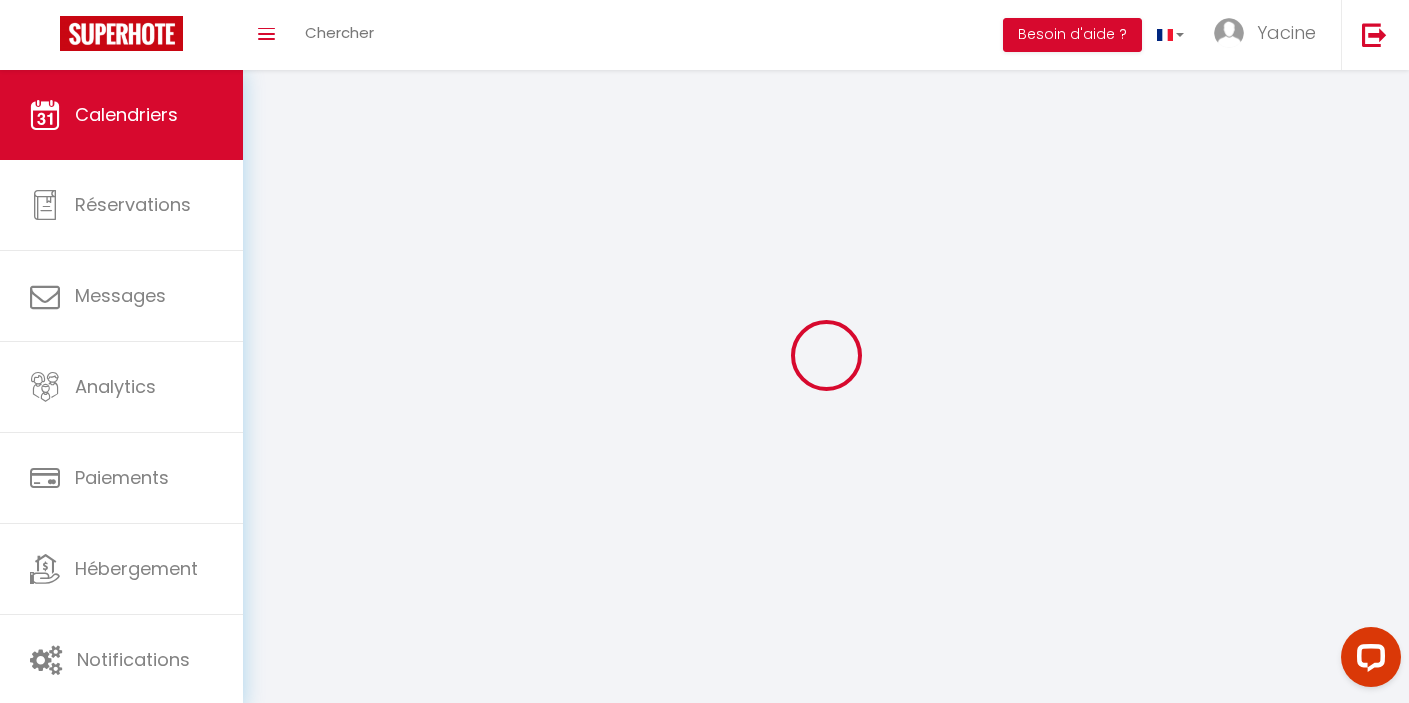 select 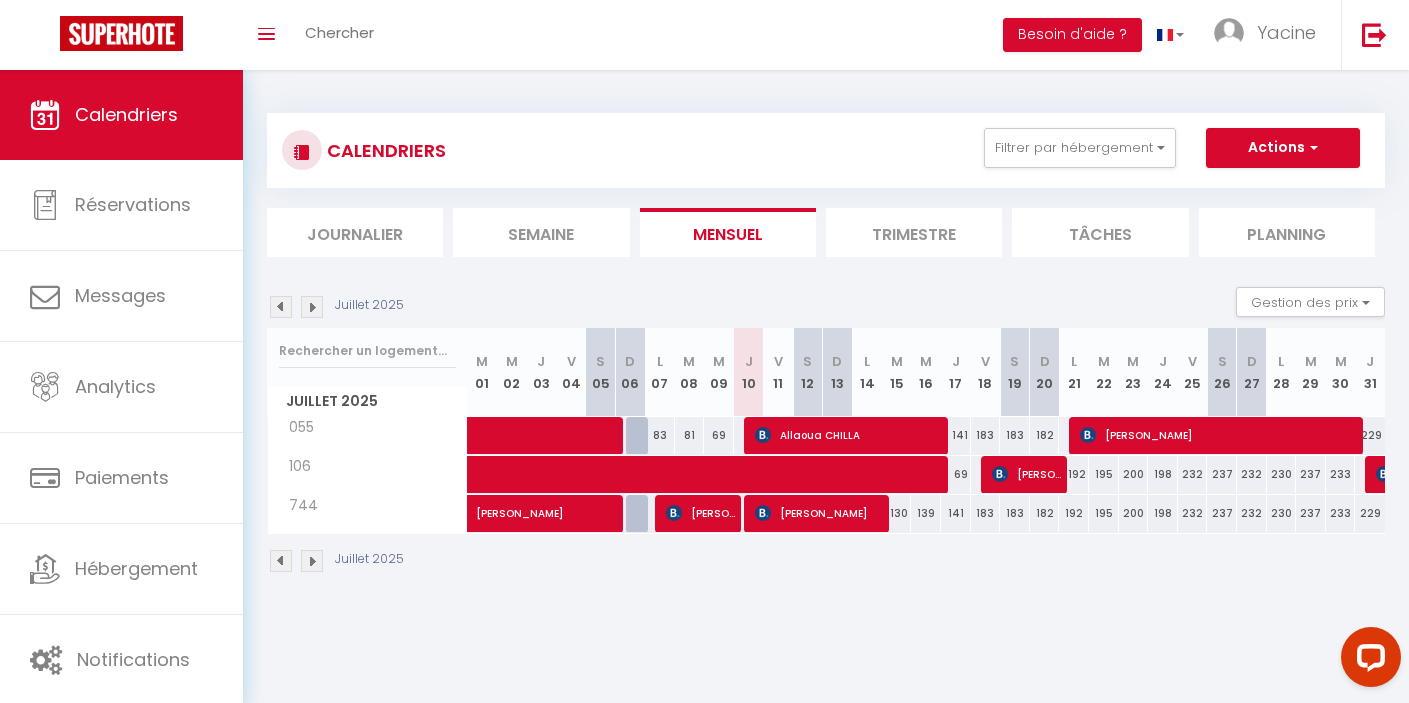 click on "Allaoua CHILLA" at bounding box center (850, 435) 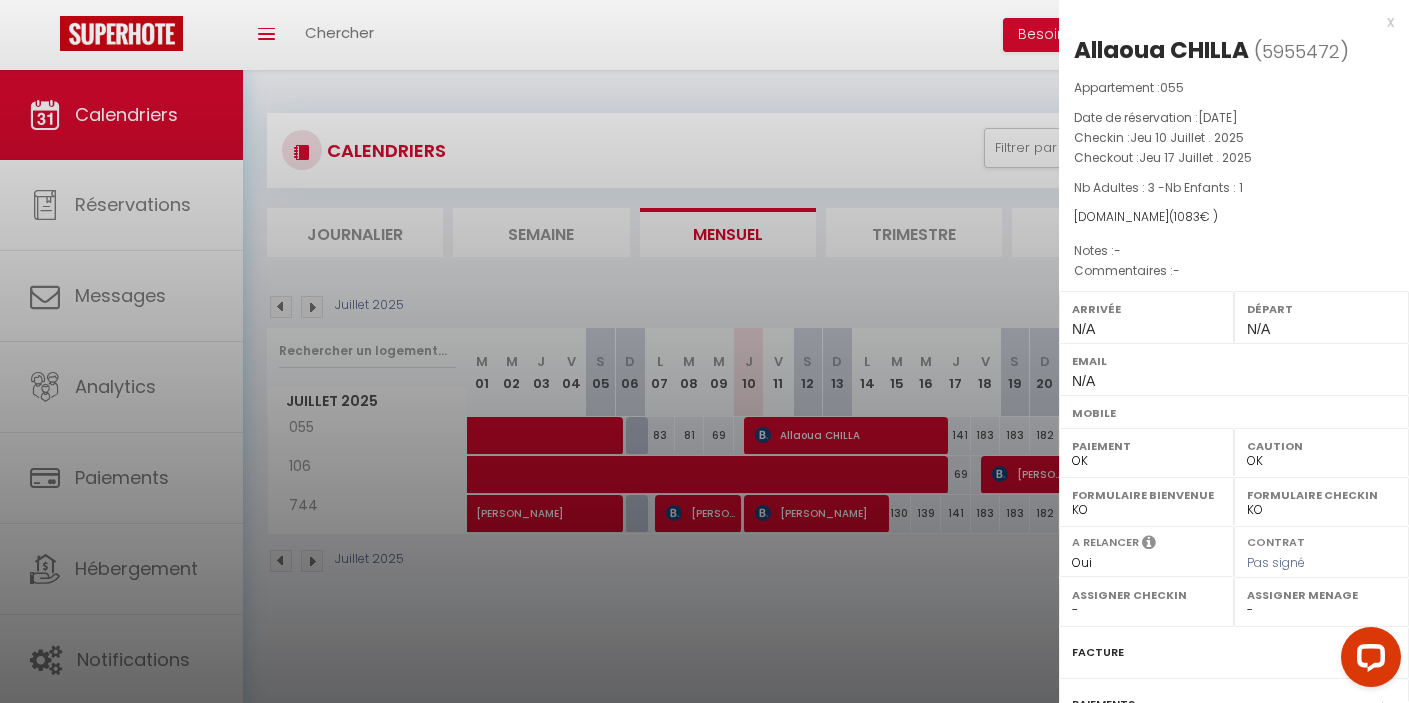 click at bounding box center [704, 351] 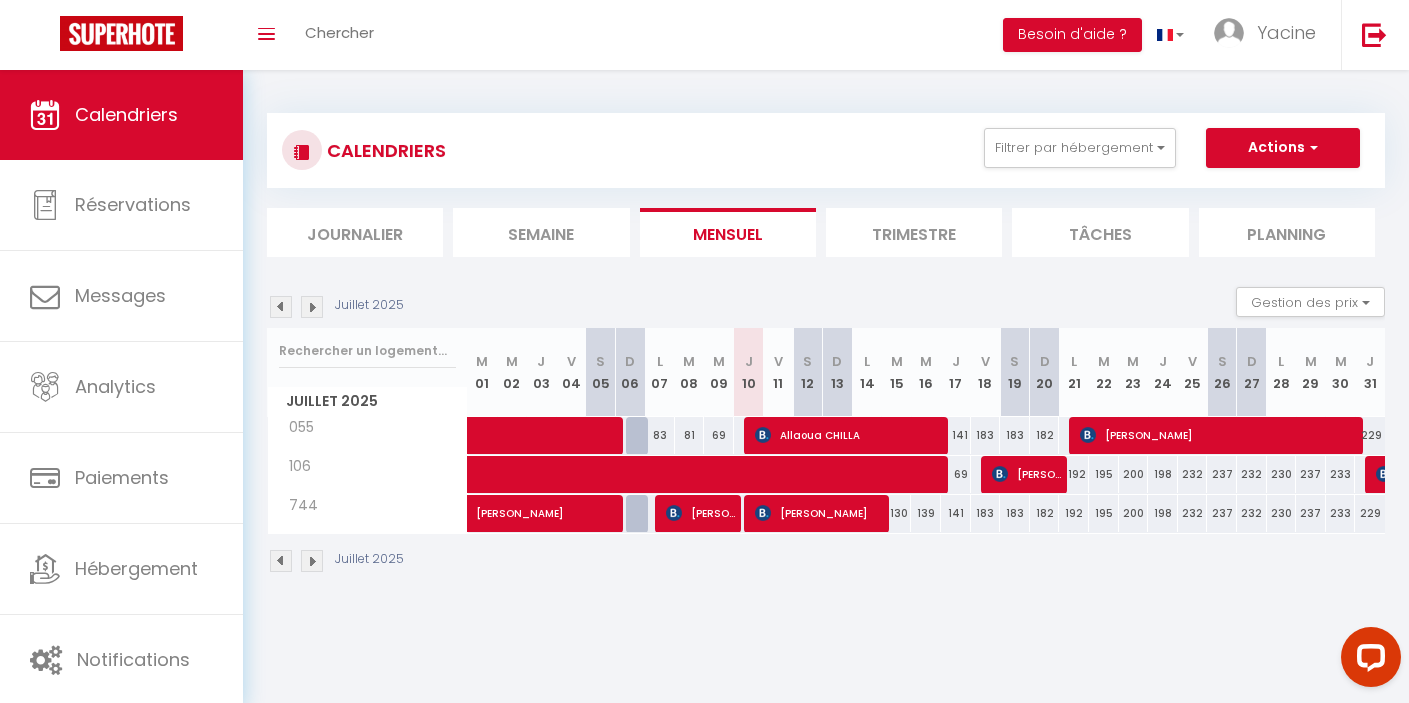 click on "[PERSON_NAME] [PERSON_NAME]" at bounding box center [820, 513] 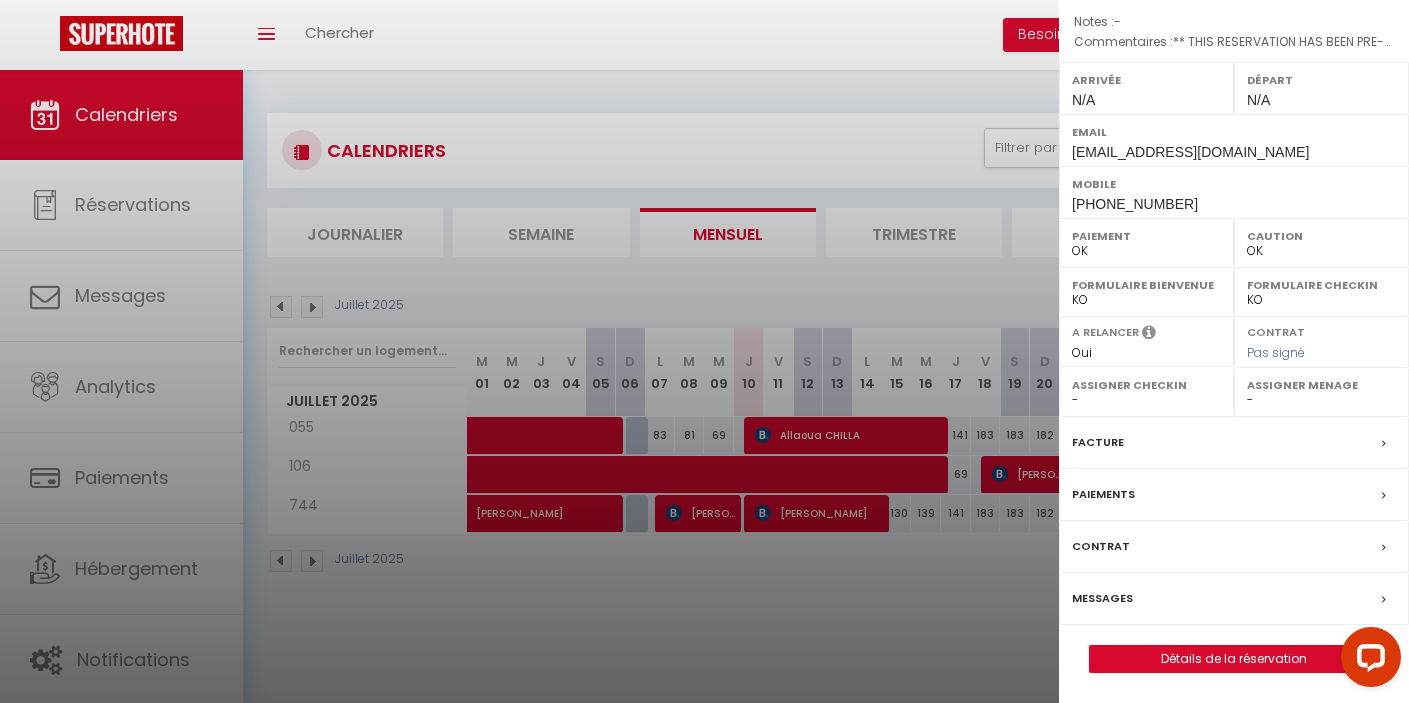 scroll, scrollTop: 255, scrollLeft: 0, axis: vertical 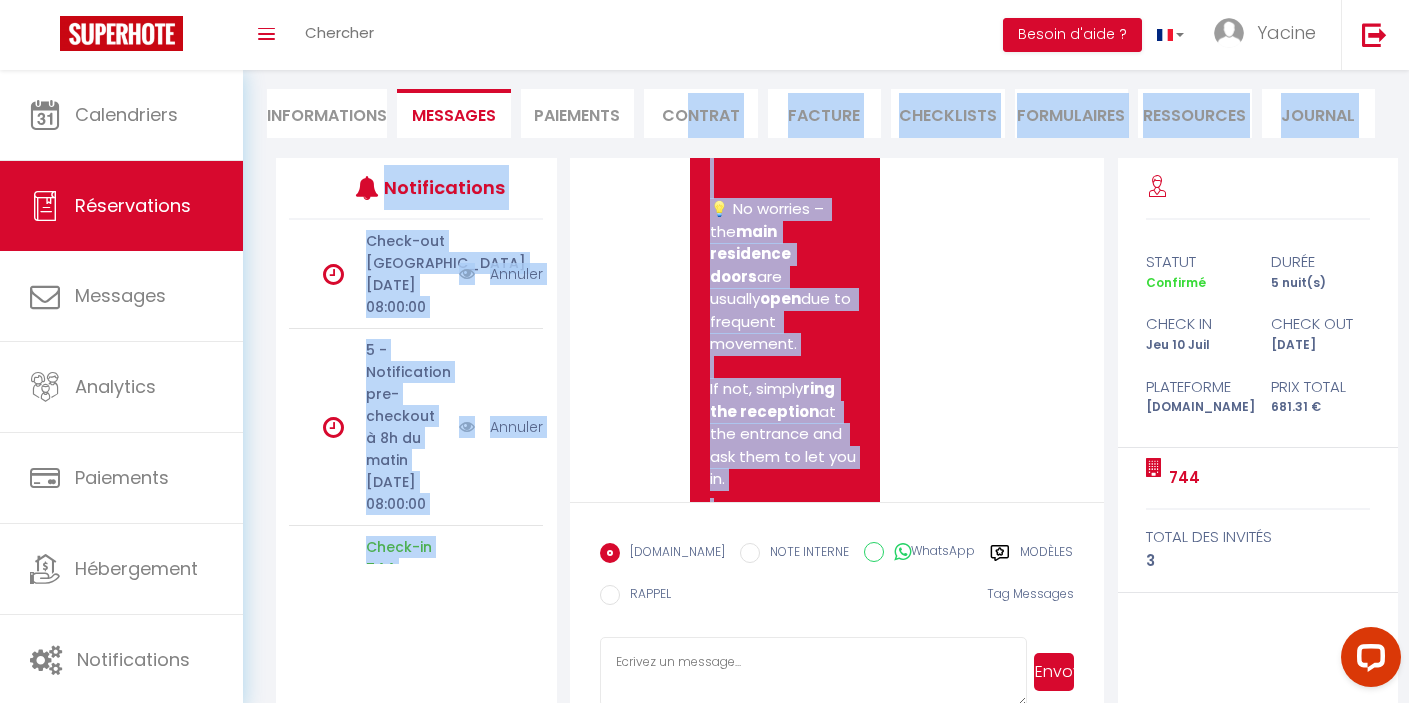 drag, startPoint x: 838, startPoint y: 400, endPoint x: 691, endPoint y: 96, distance: 337.67587 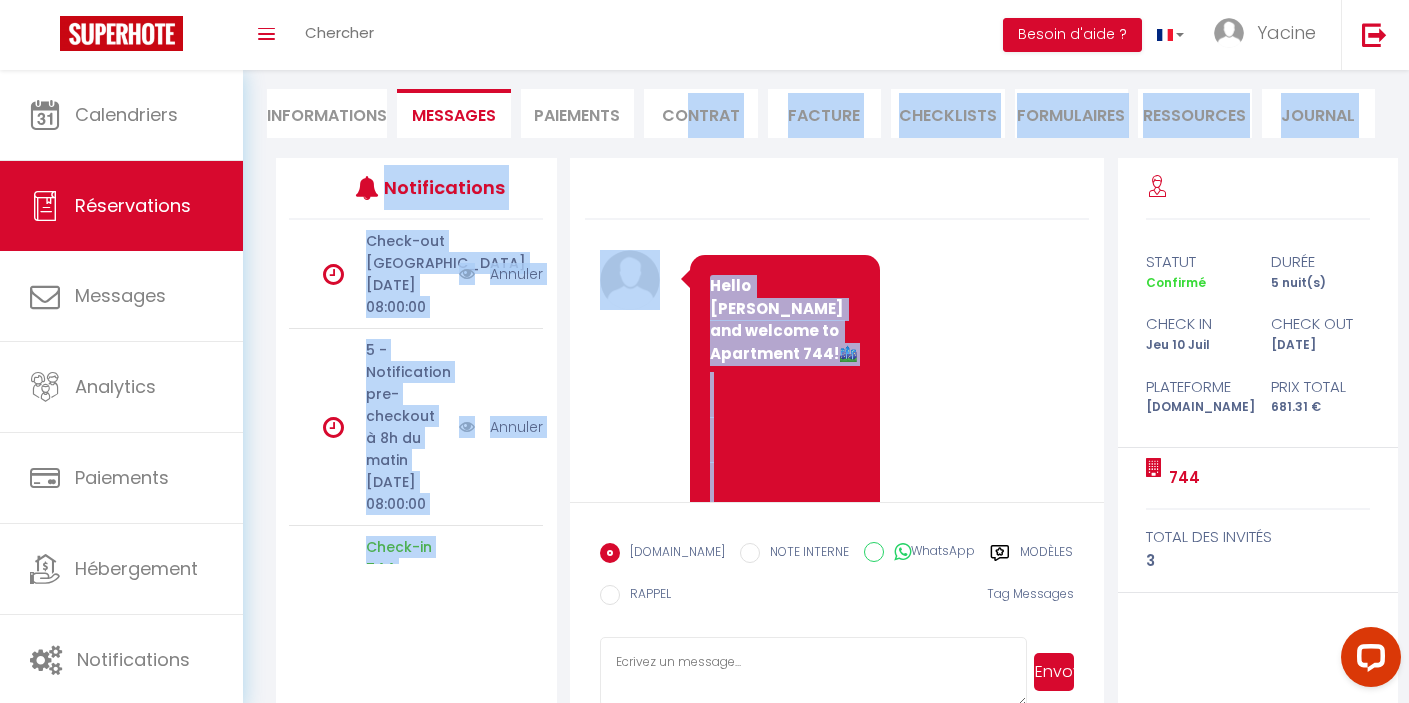 scroll, scrollTop: 0, scrollLeft: 0, axis: both 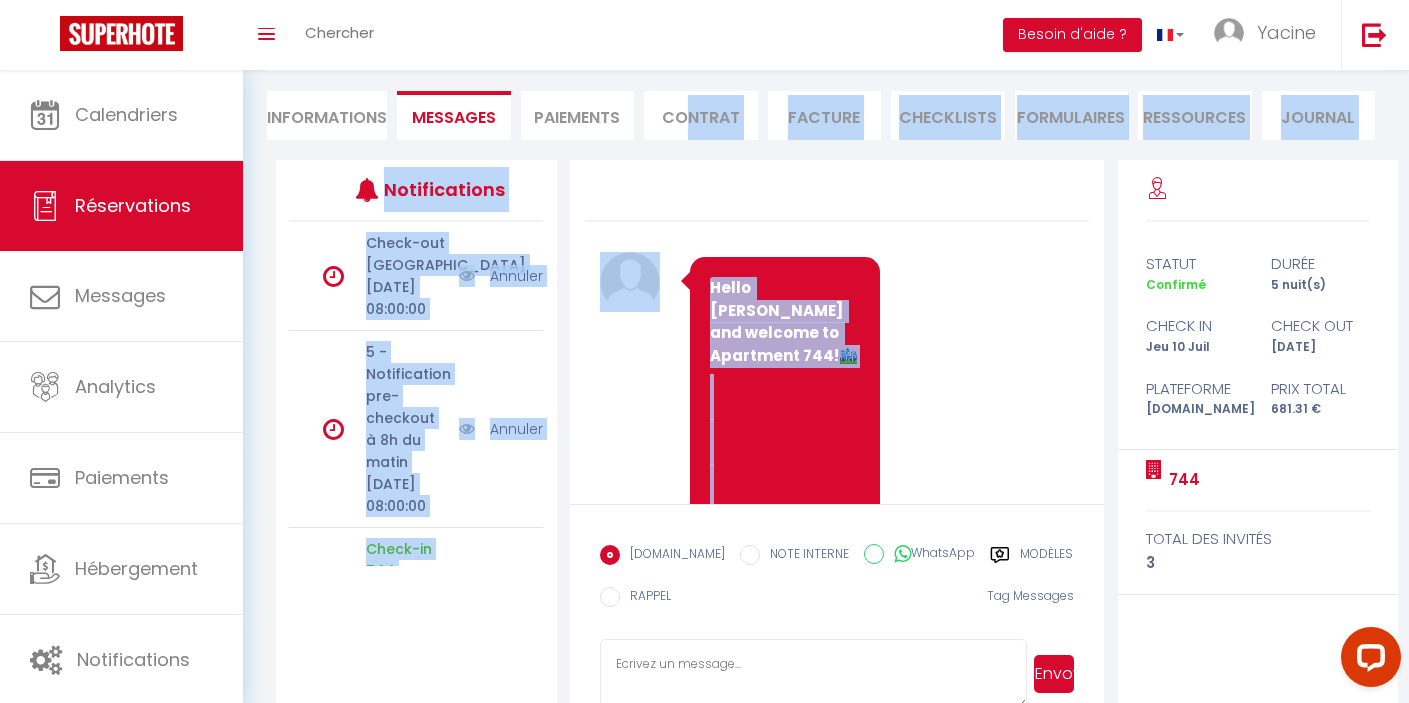 click on "Hello [PERSON_NAME] and welcome to Apartment 744!" at bounding box center (778, 321) 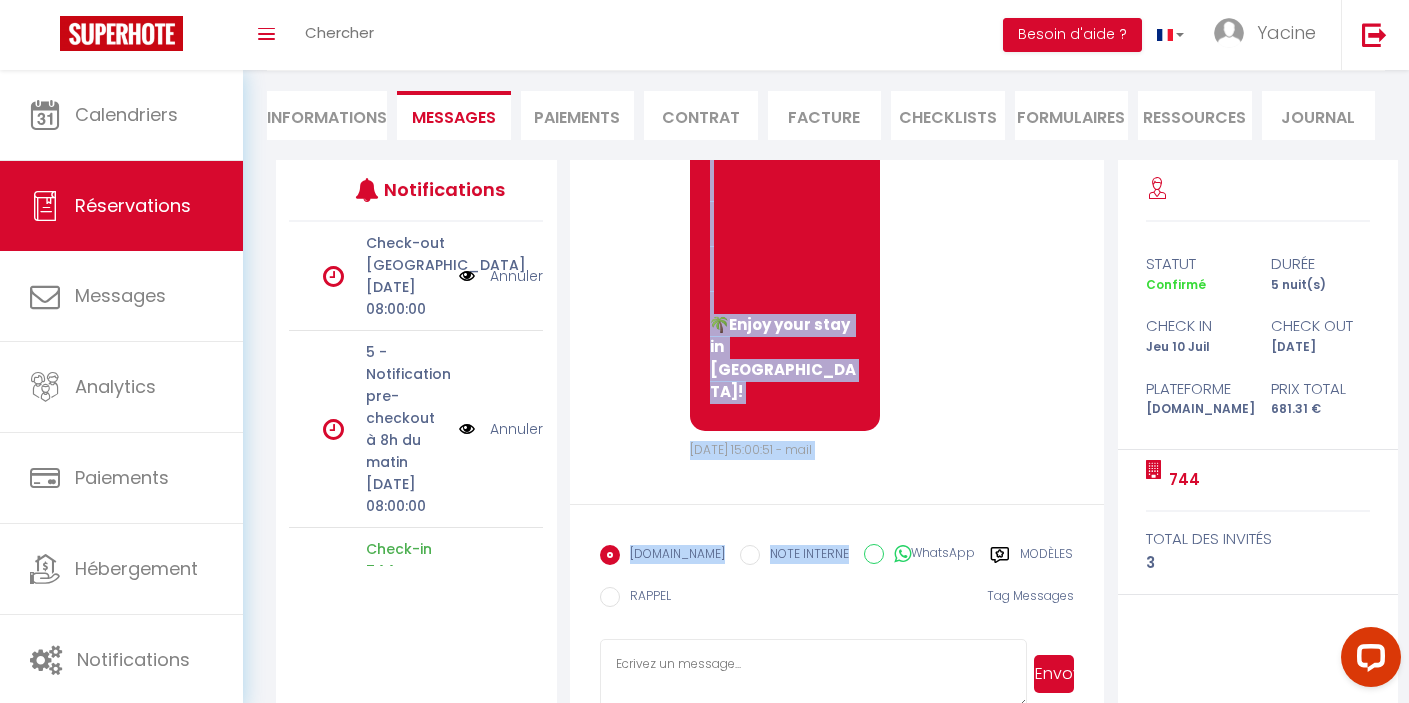 scroll, scrollTop: 4130, scrollLeft: 0, axis: vertical 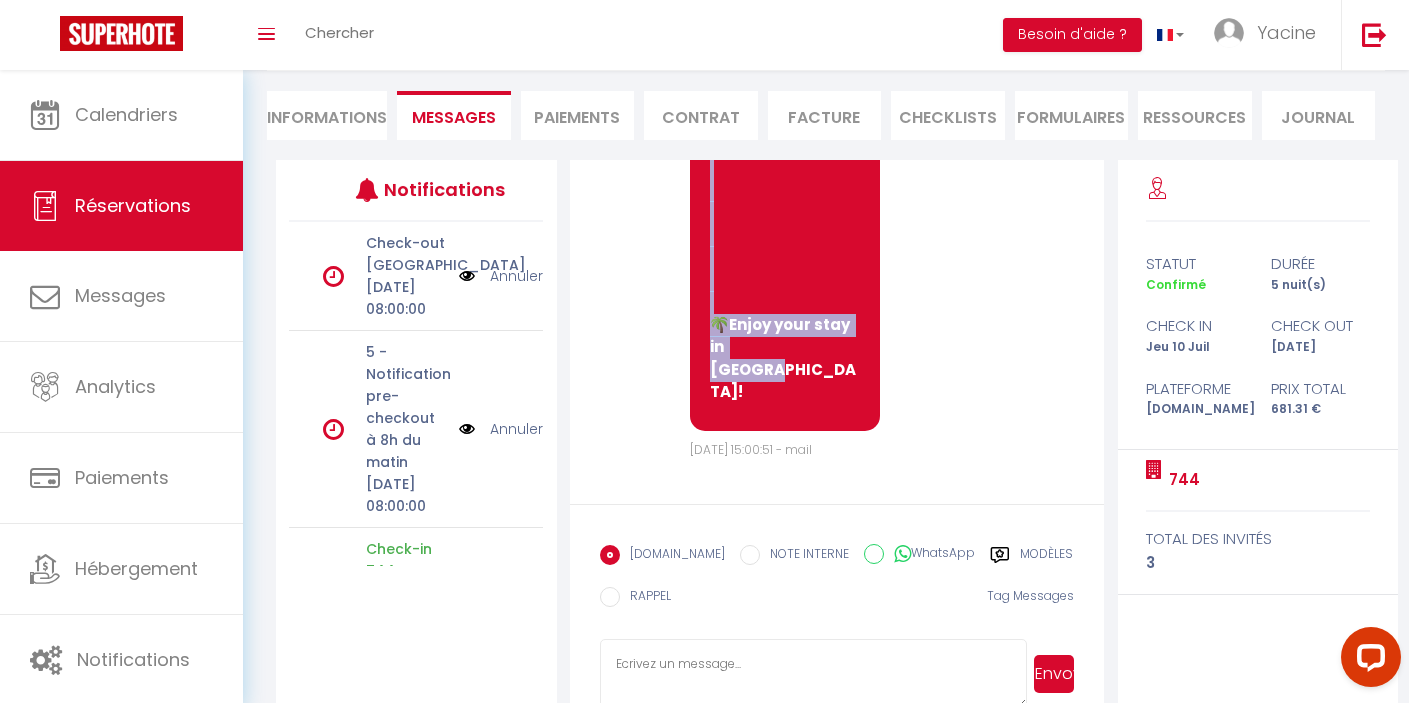 drag, startPoint x: 710, startPoint y: 282, endPoint x: 809, endPoint y: 385, distance: 142.86357 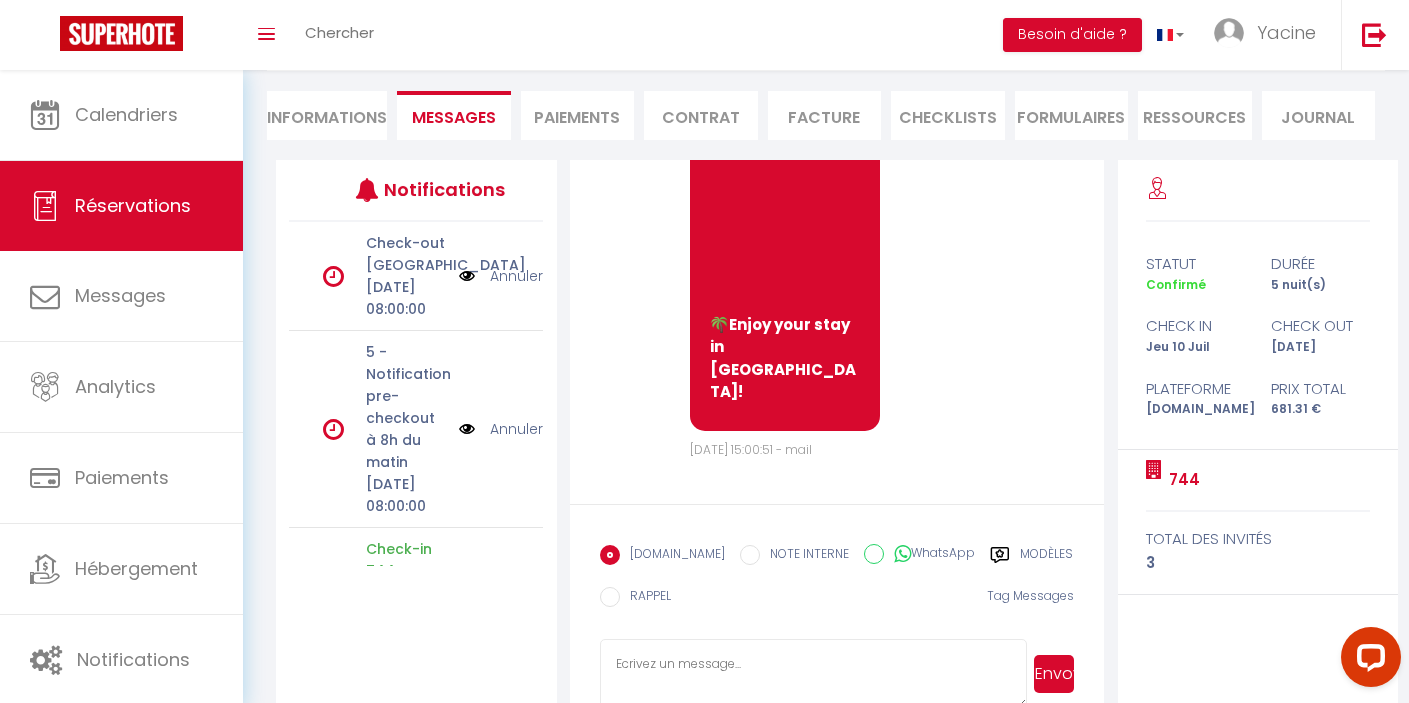 click at bounding box center [813, 674] 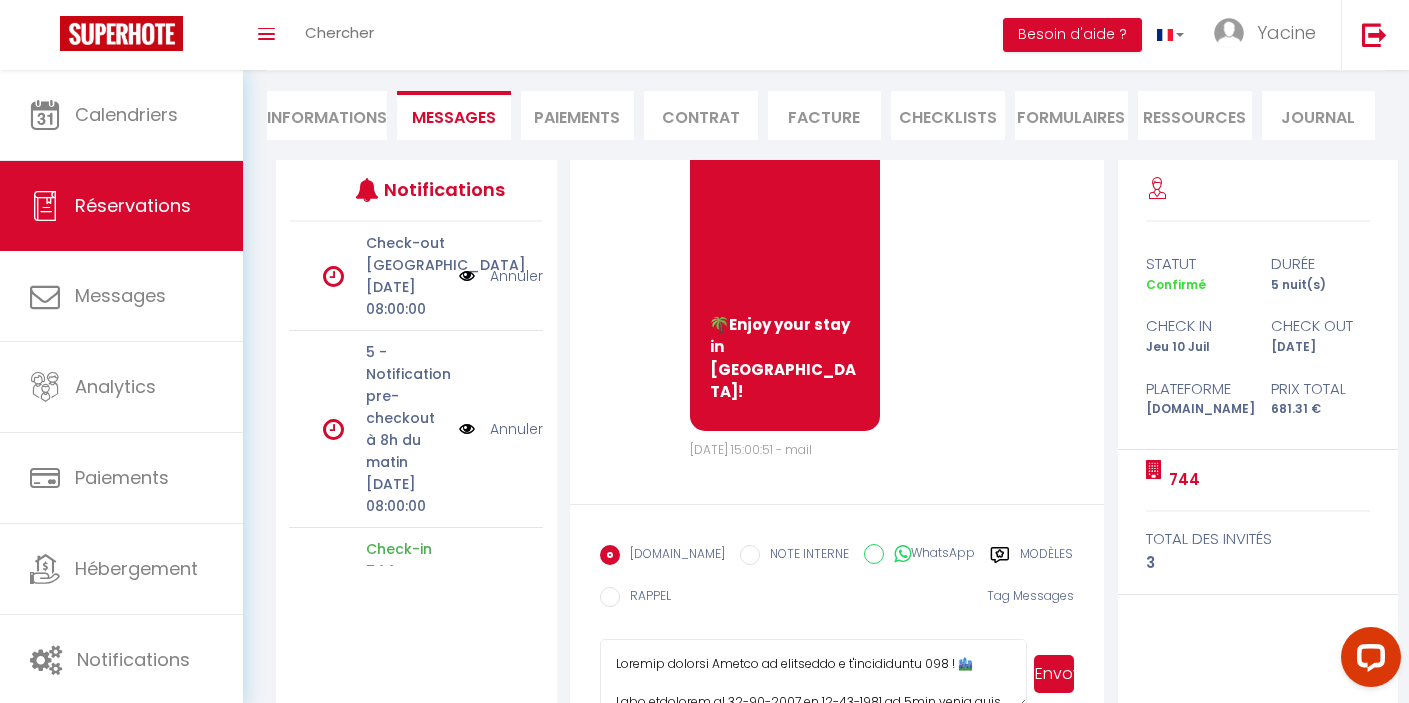 scroll, scrollTop: 934, scrollLeft: 0, axis: vertical 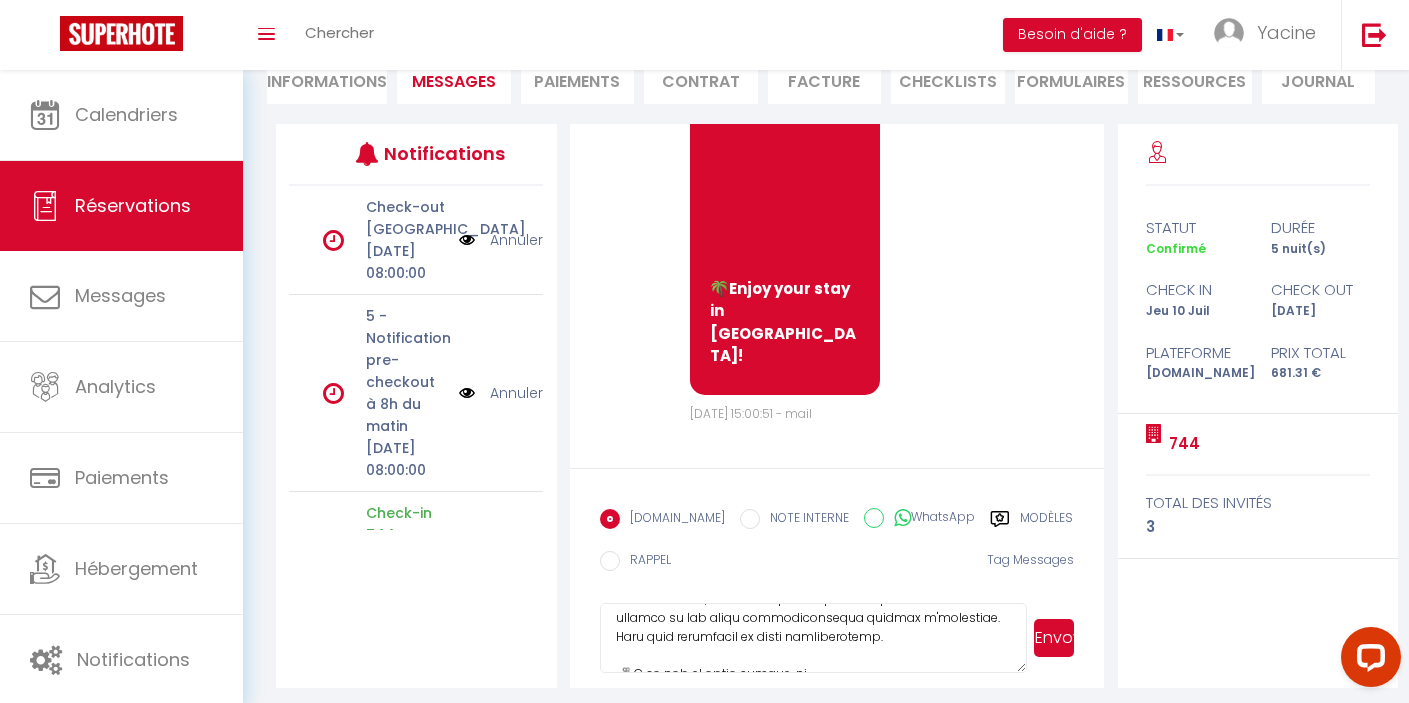 drag, startPoint x: 892, startPoint y: 655, endPoint x: 596, endPoint y: 613, distance: 298.96487 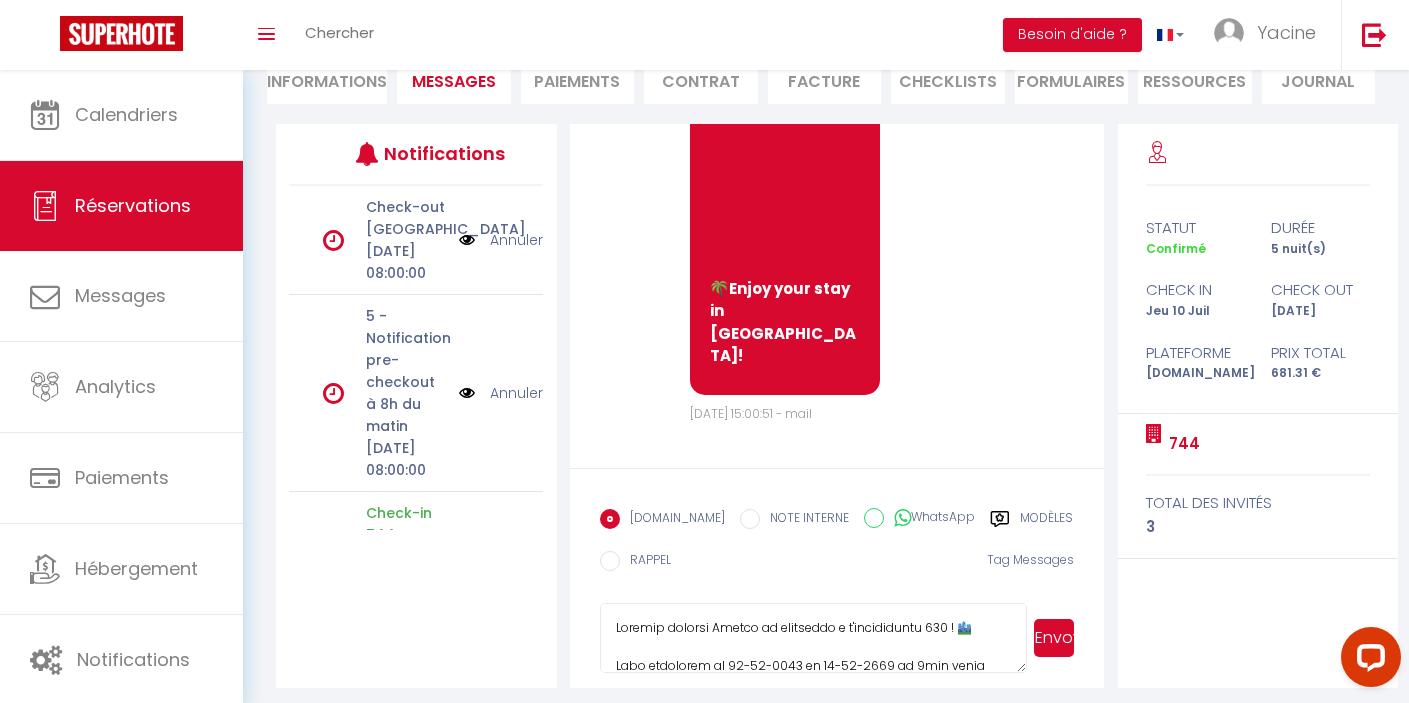scroll, scrollTop: 0, scrollLeft: 0, axis: both 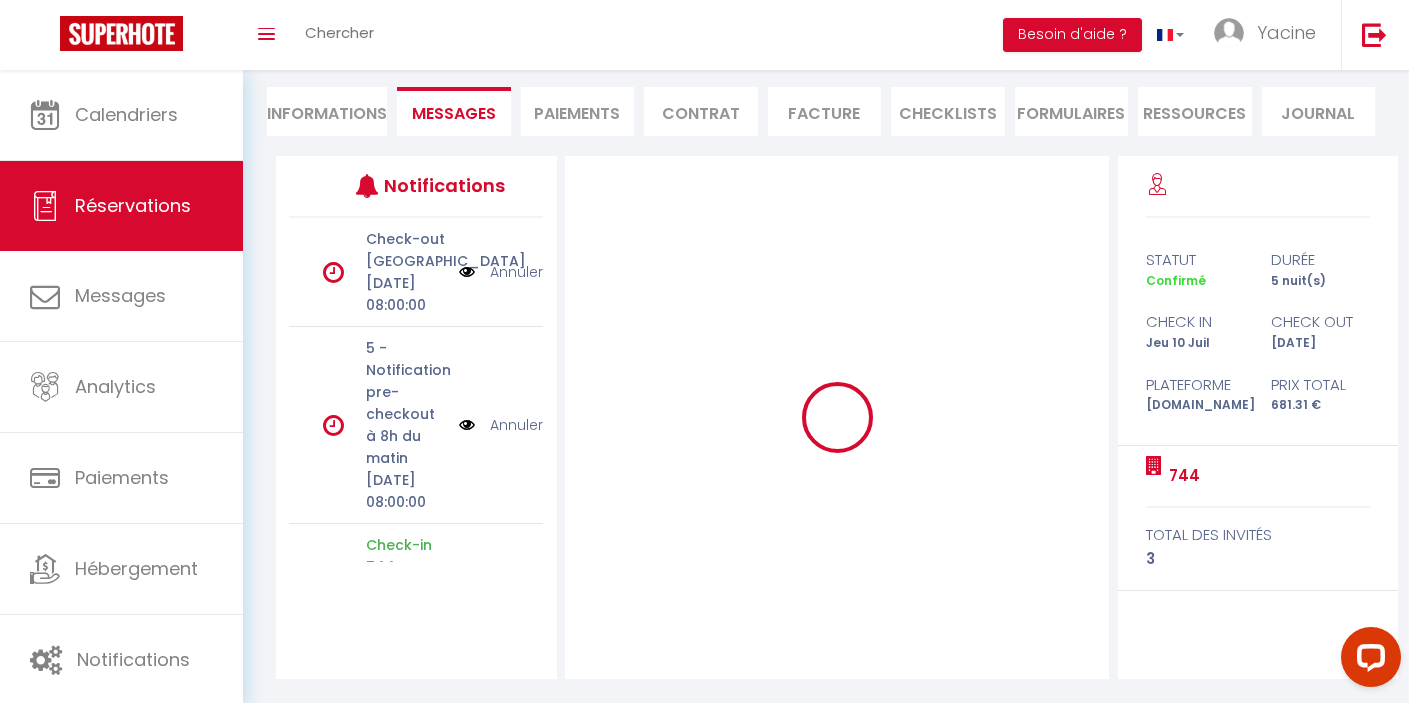 type 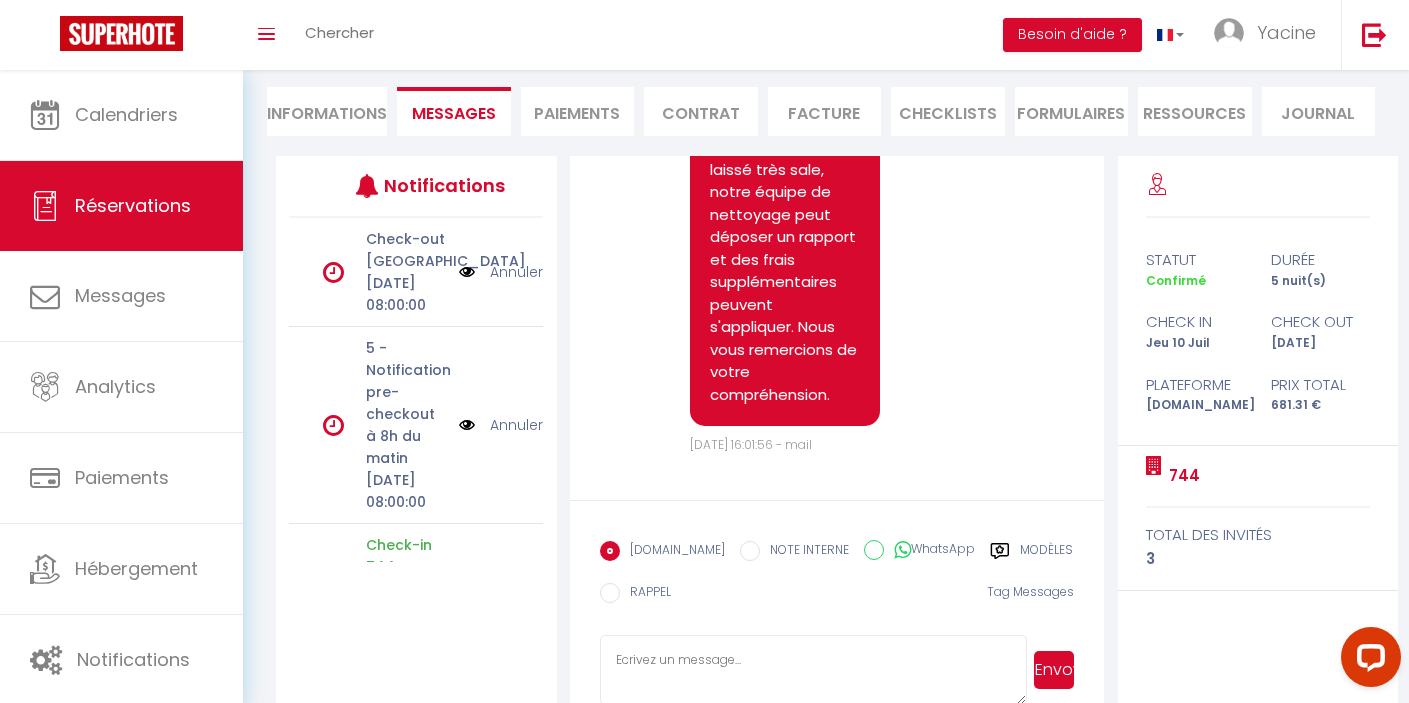 scroll, scrollTop: 7100, scrollLeft: 0, axis: vertical 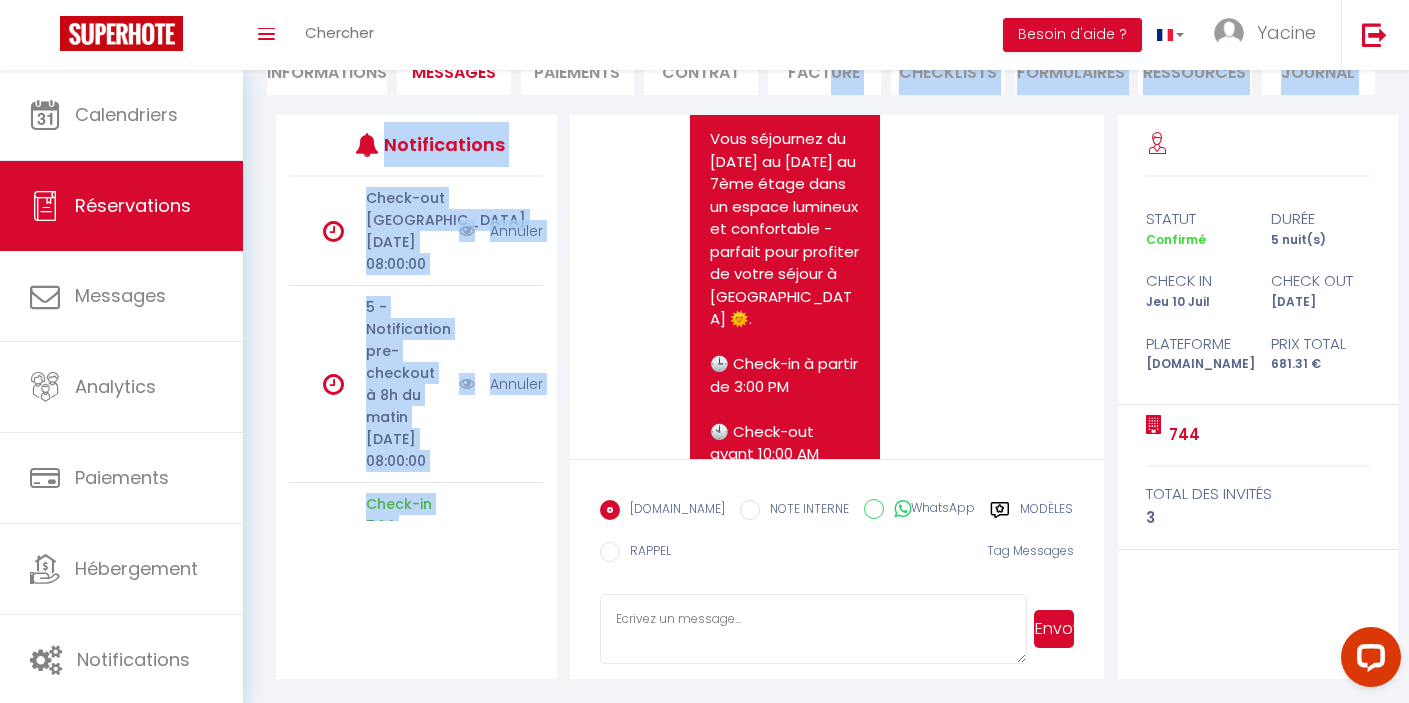drag, startPoint x: 710, startPoint y: 226, endPoint x: 835, endPoint y: 92, distance: 183.25119 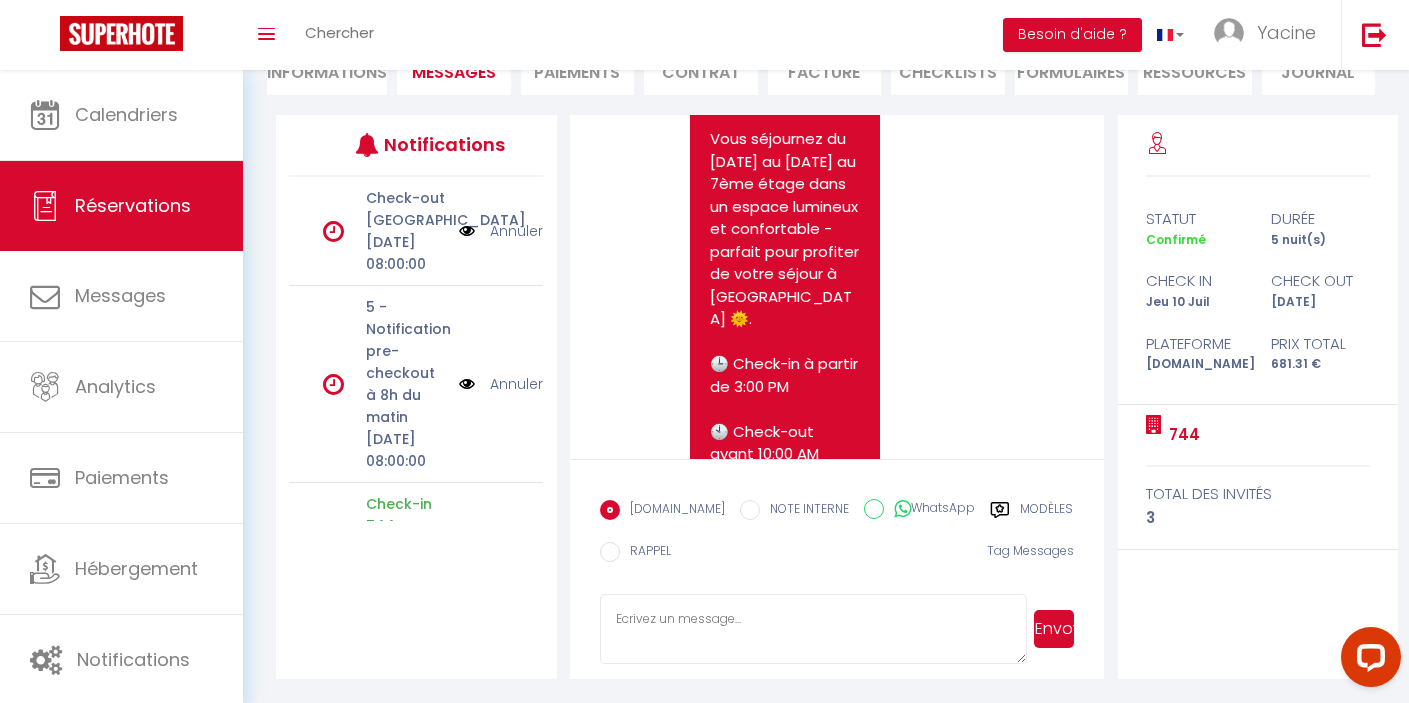 click on "Note Sms       Bonjour grigore Daniel et bienvenue à l'appartement 744 ! 🏙️
Vous séjournez du 10-07-2025 au 15-07-2025 au 7ème étage dans un espace lumineux et confortable - parfait pour profiter de votre séjour à Cannes 🌞.
🕒 Check-in à partir de 3:00 PM
🕙 Check-out avant 10:00 AM
Les deux sont entièrement en libre-service, en utilisant la boîte à clés située à côté de la porte de l'appartement.
🔐 Code de la boîte à clés : 1906
📶 Le code Wi-Fi et le code d'accès à l'appartement sont affichés sur la box internet dans le salon, près de la télévision.
👉 Important :
Veuillez vous assurer de regarder la vidéo dans le lien ci-dessous 🎥 - ils expliquent clairement comment naviguer dans la résidence depuis le 6 rue de la Verrerie, Cannes La Bocca jusqu'à votre appartement.
Vidéo :  https://drive.google.com/file/d/1KWwP2IuXvl8vHrKZ-njgBgpyPQJBbQd0/view?usp=drive_link   Jeu 10 Juillet 2025 16:01:56 - mail" at bounding box center [837, 1355] 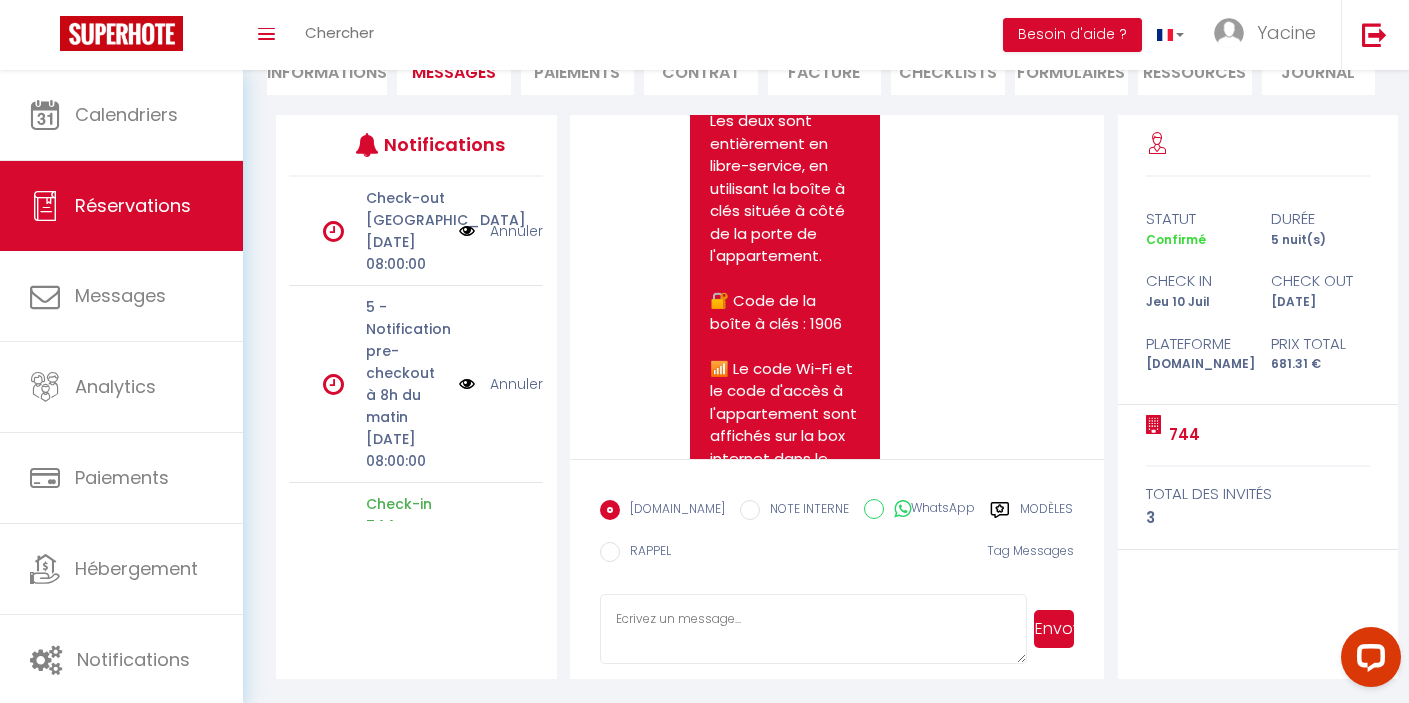 scroll, scrollTop: 4887, scrollLeft: 0, axis: vertical 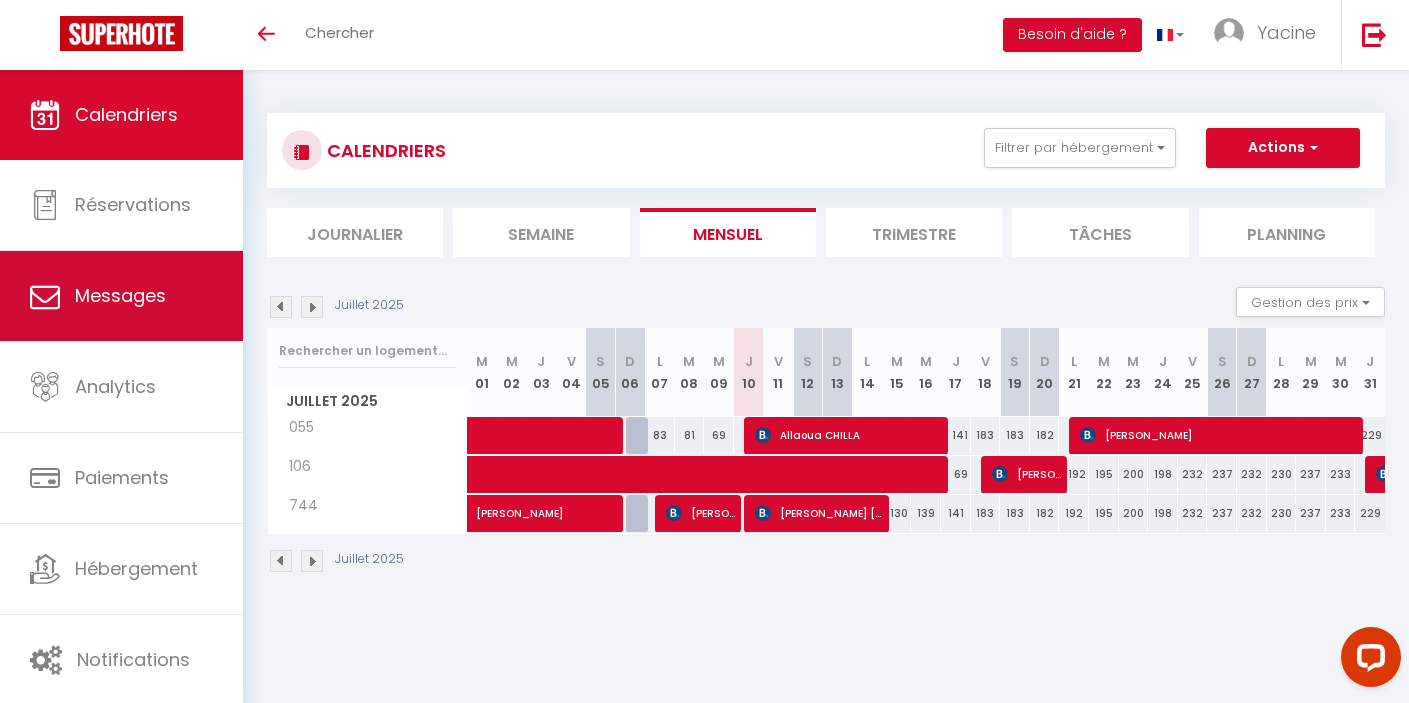 click on "Messages" at bounding box center [121, 296] 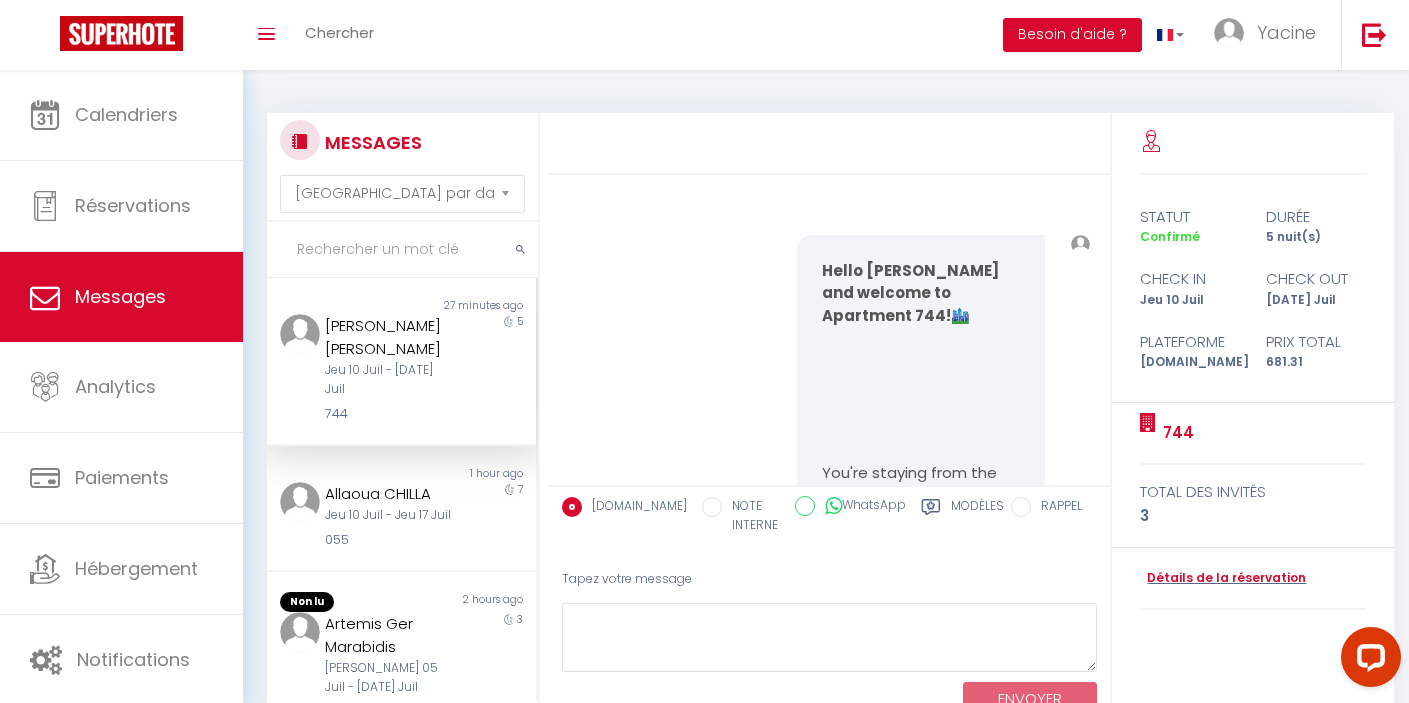 scroll, scrollTop: 5834, scrollLeft: 0, axis: vertical 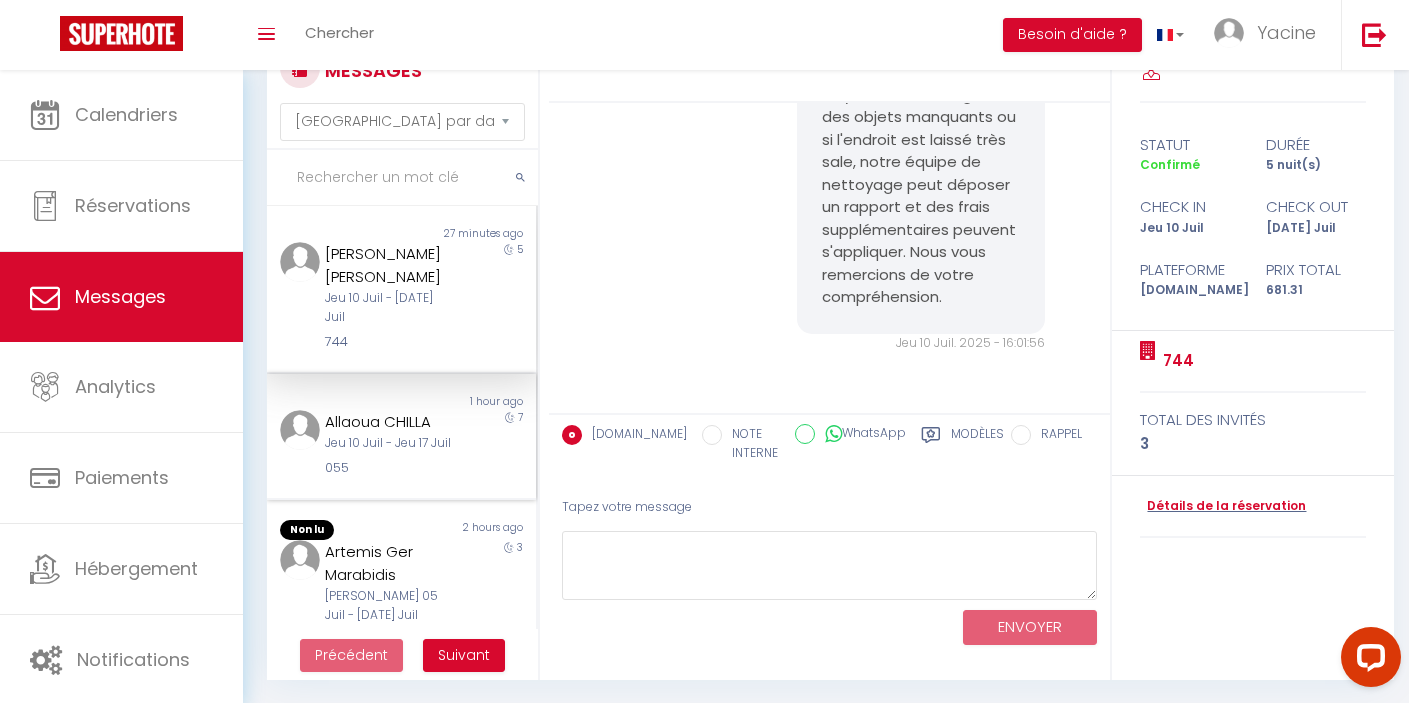 click on "Allaoua CHILLA   Jeu 10 Juil - Jeu 17 Juil   055" at bounding box center [390, 444] 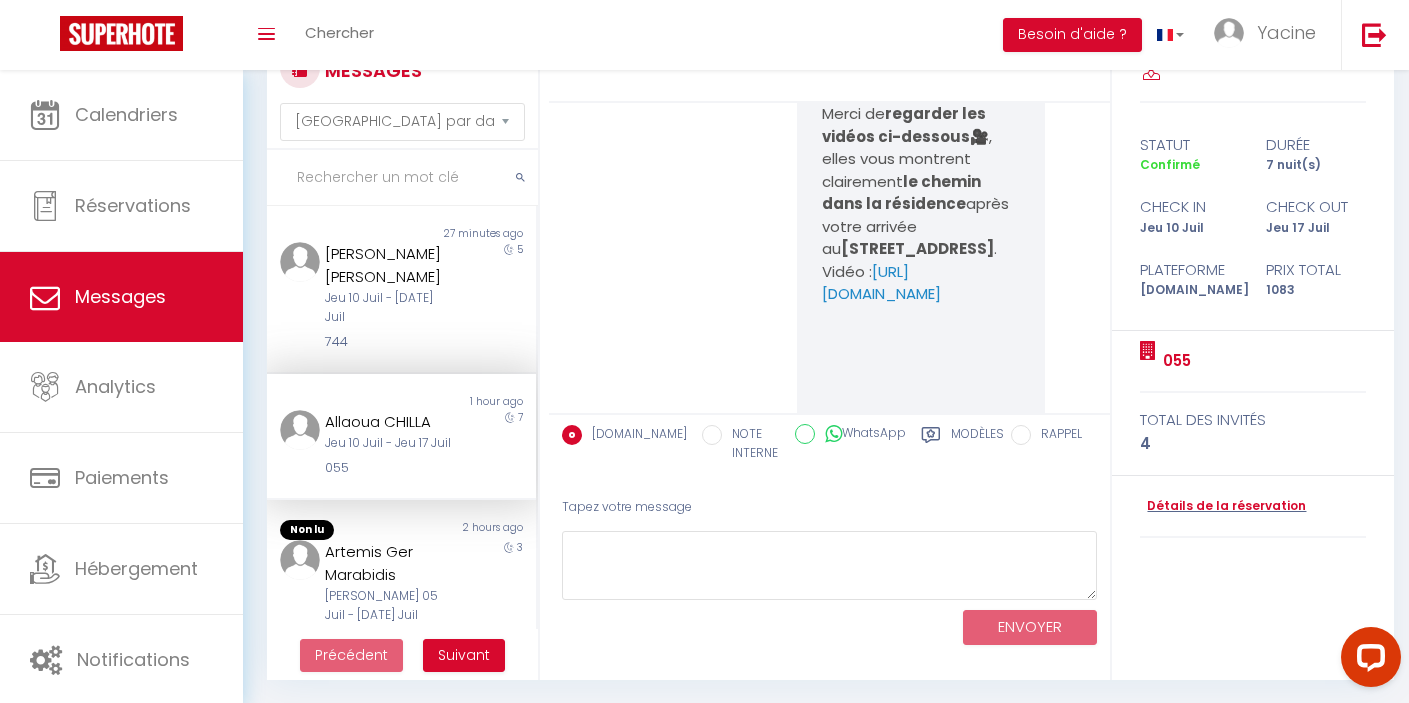 scroll, scrollTop: 7920, scrollLeft: 0, axis: vertical 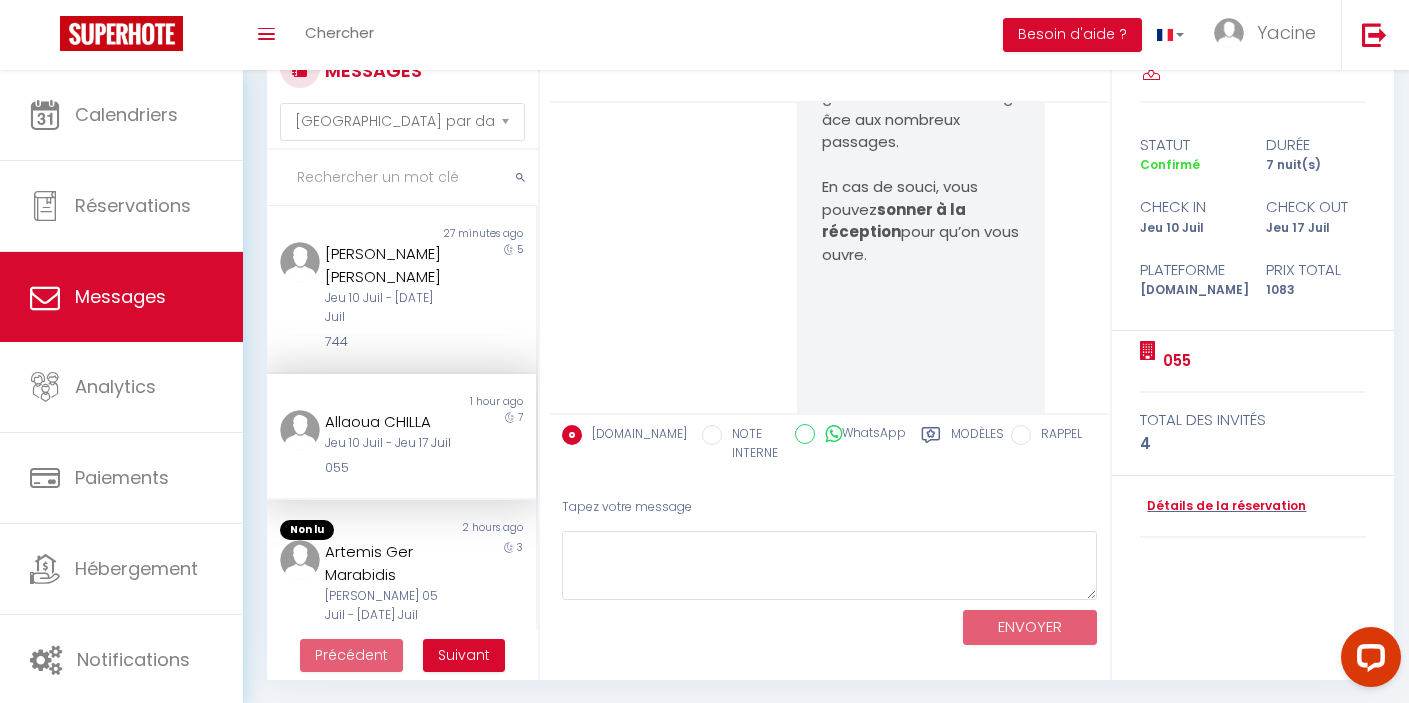 click at bounding box center (402, 178) 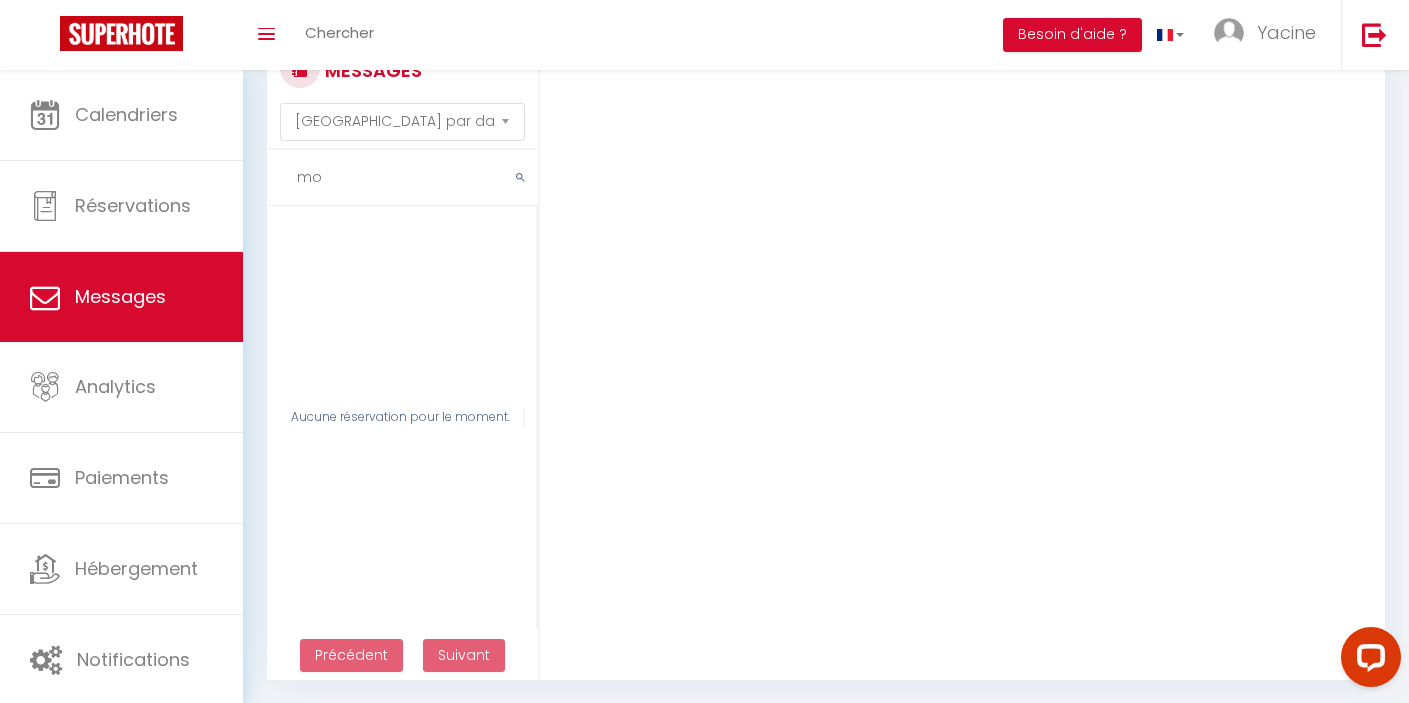 type on "m" 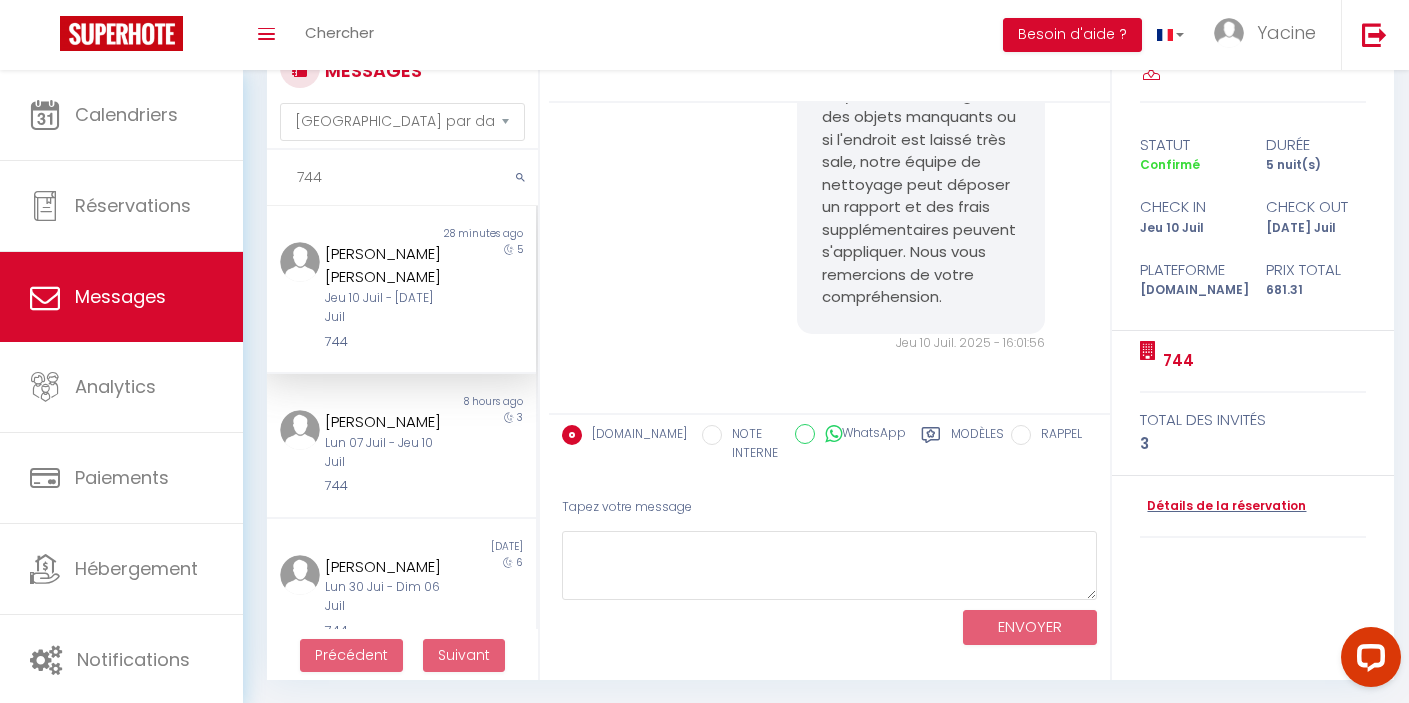 scroll, scrollTop: 5834, scrollLeft: 0, axis: vertical 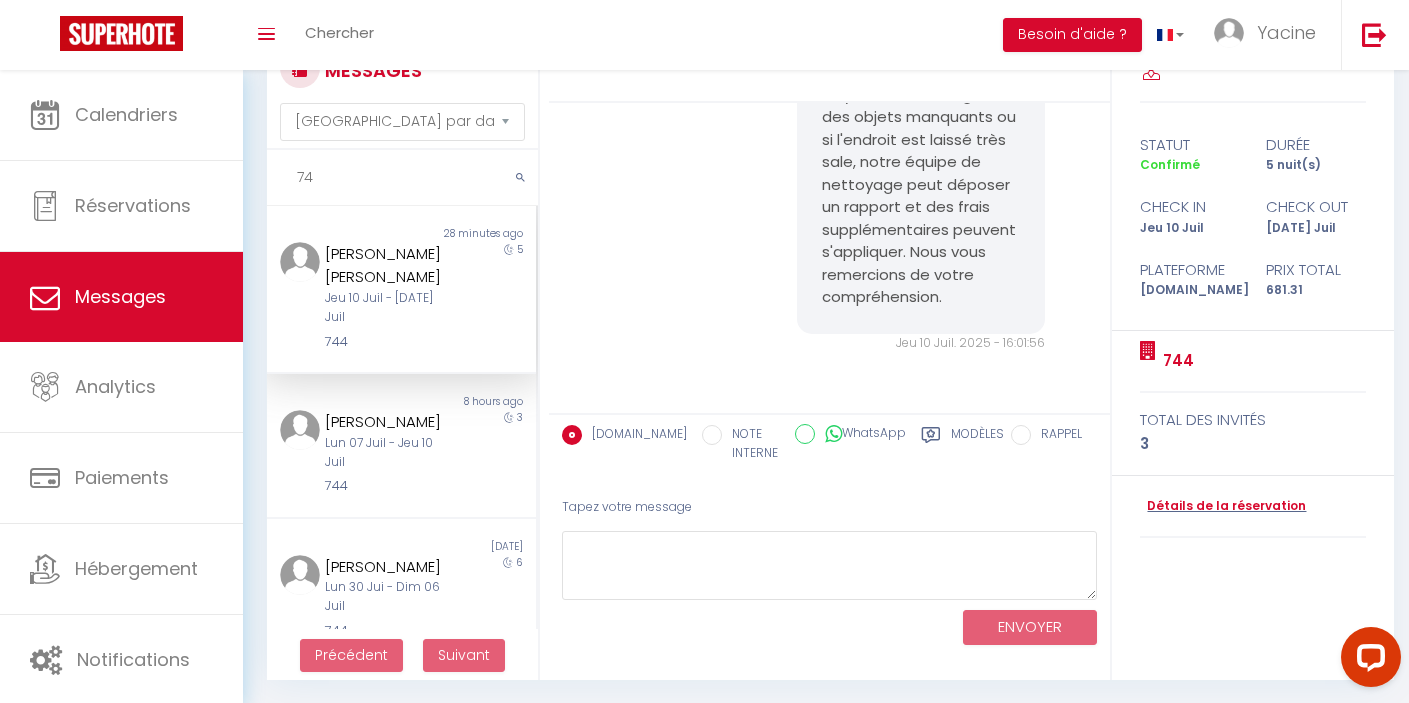 type on "7" 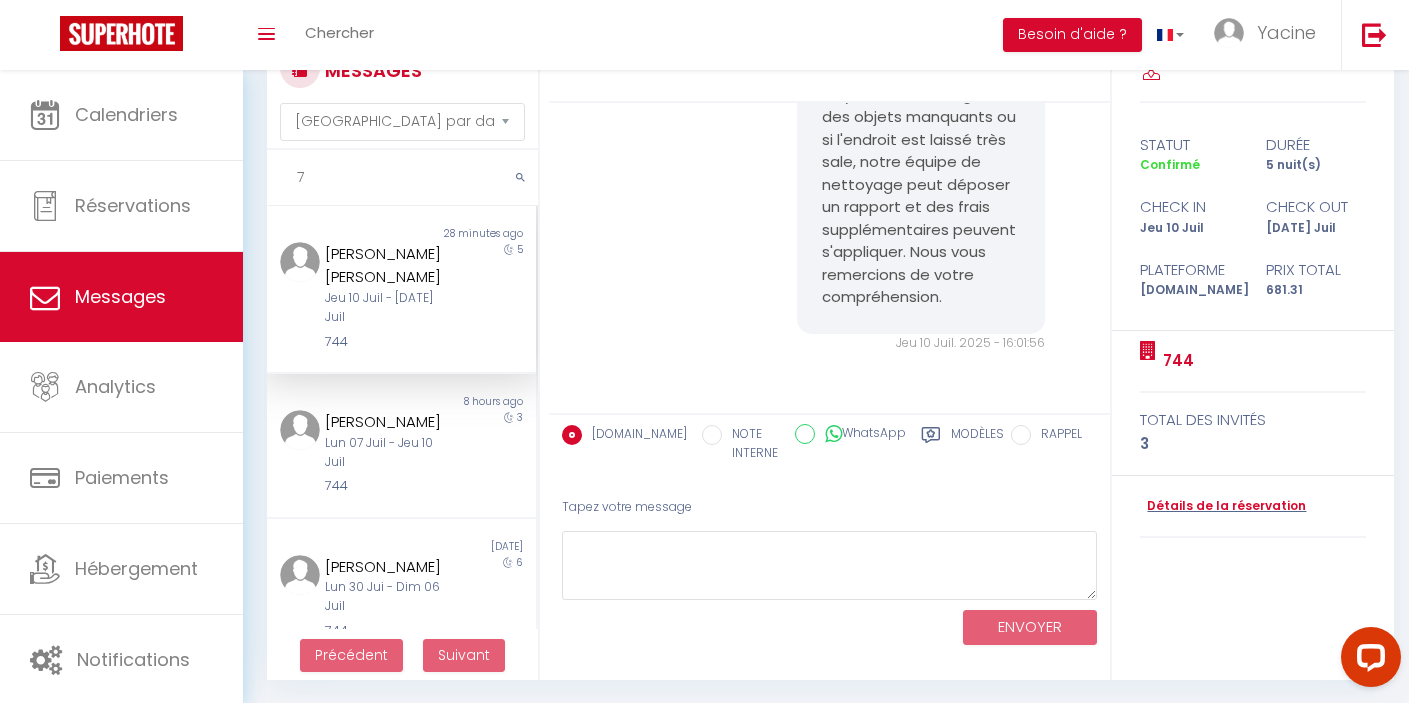 scroll, scrollTop: 0, scrollLeft: 0, axis: both 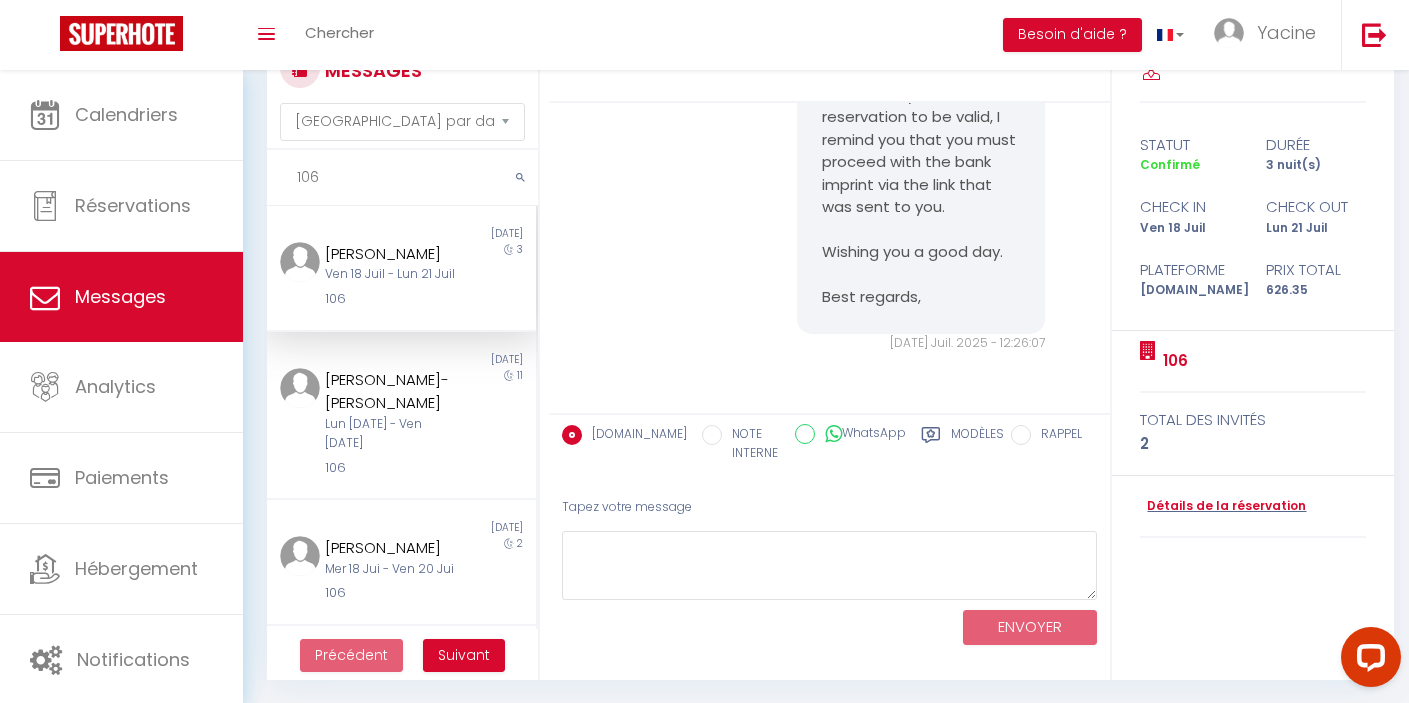 type on "106" 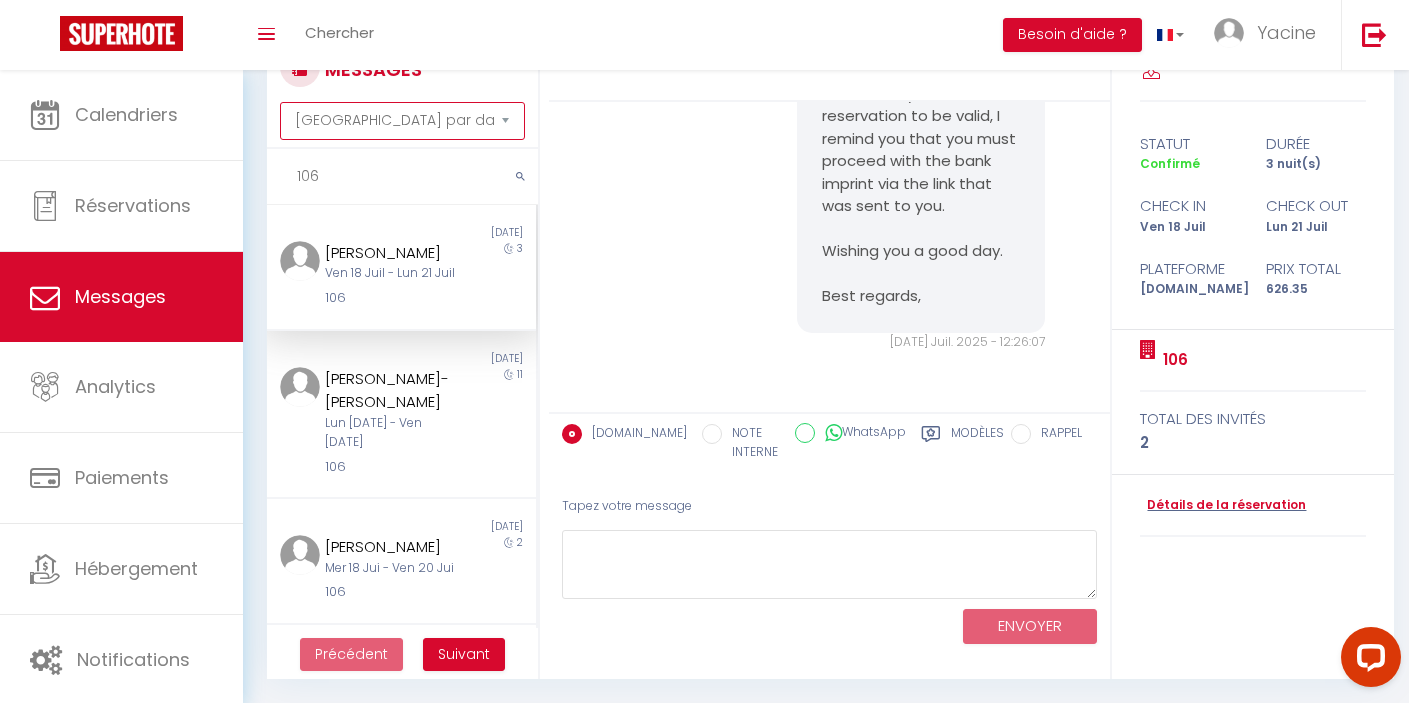 scroll, scrollTop: 74, scrollLeft: 0, axis: vertical 